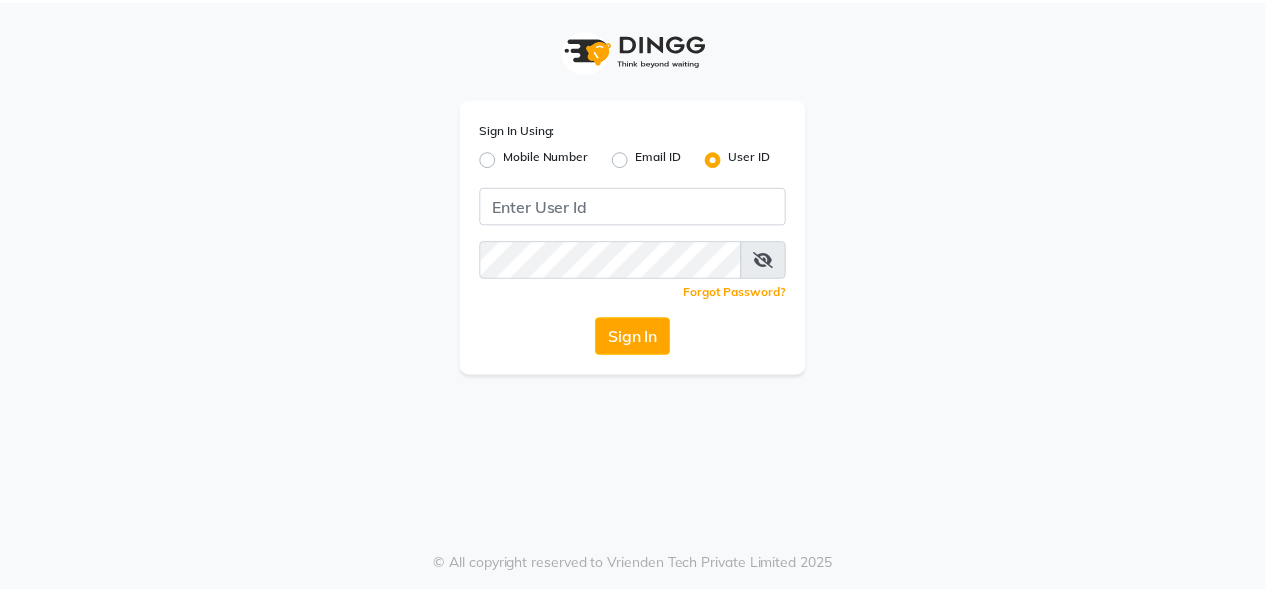 scroll, scrollTop: 0, scrollLeft: 0, axis: both 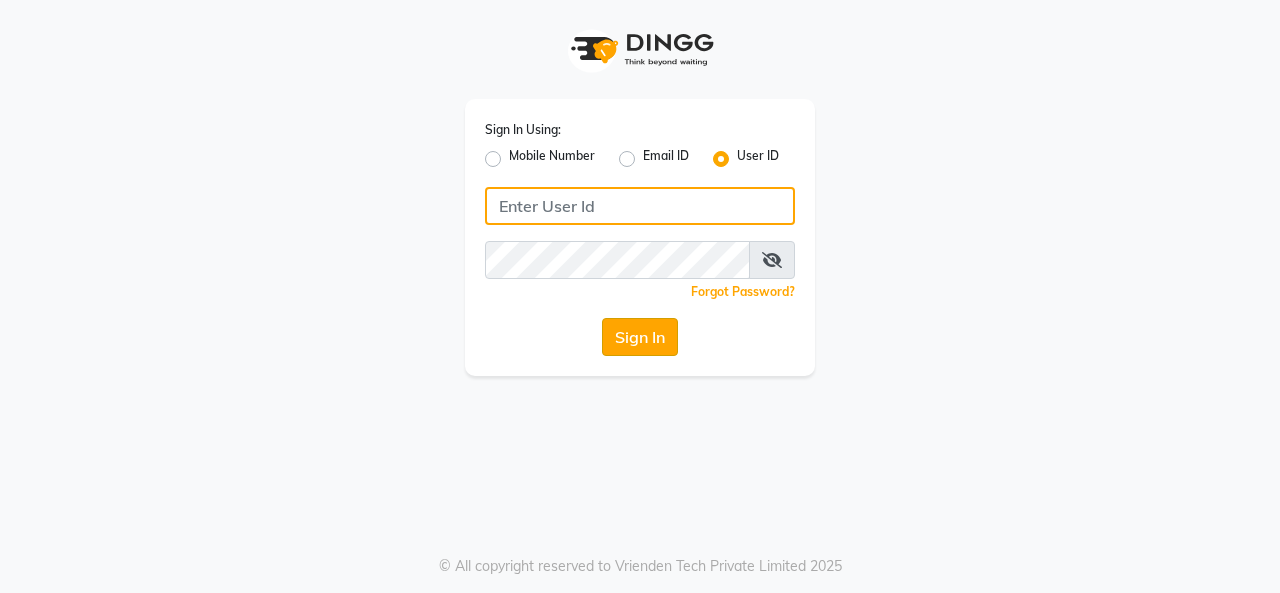 type on "Beauty" 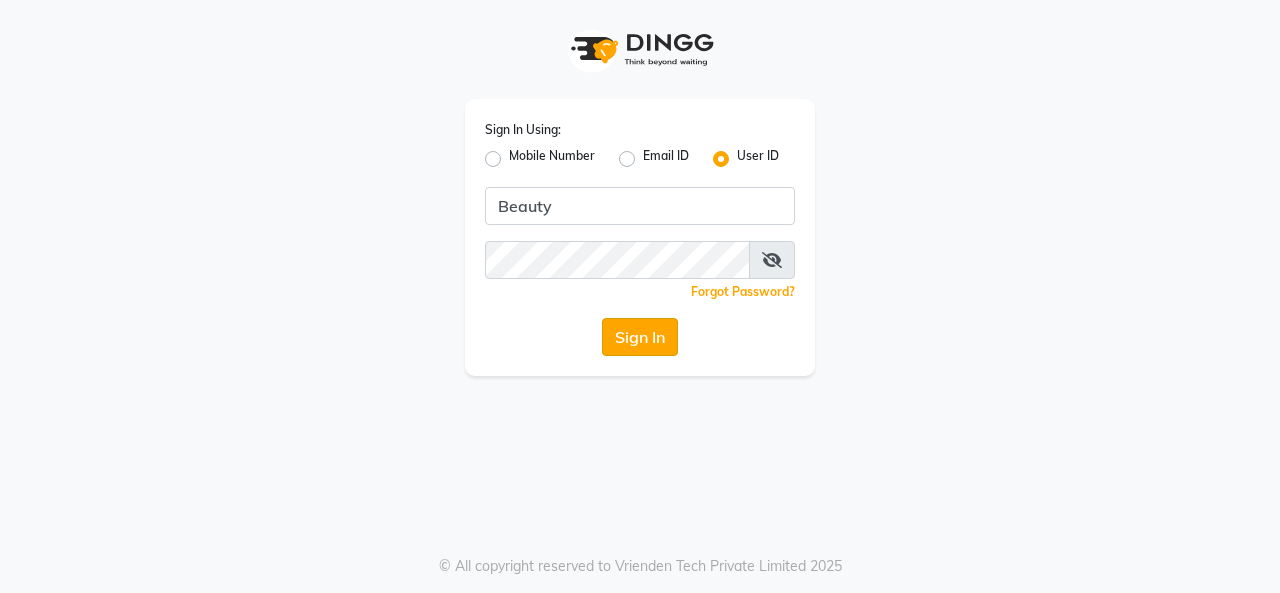 click on "Sign In" 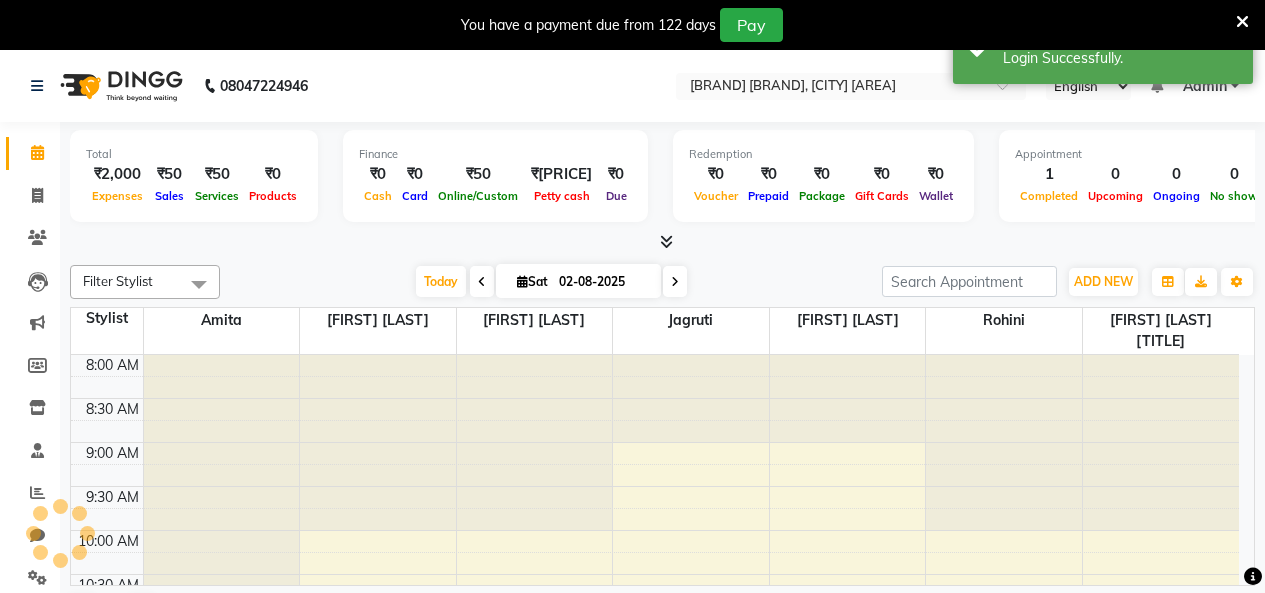 scroll, scrollTop: 705, scrollLeft: 0, axis: vertical 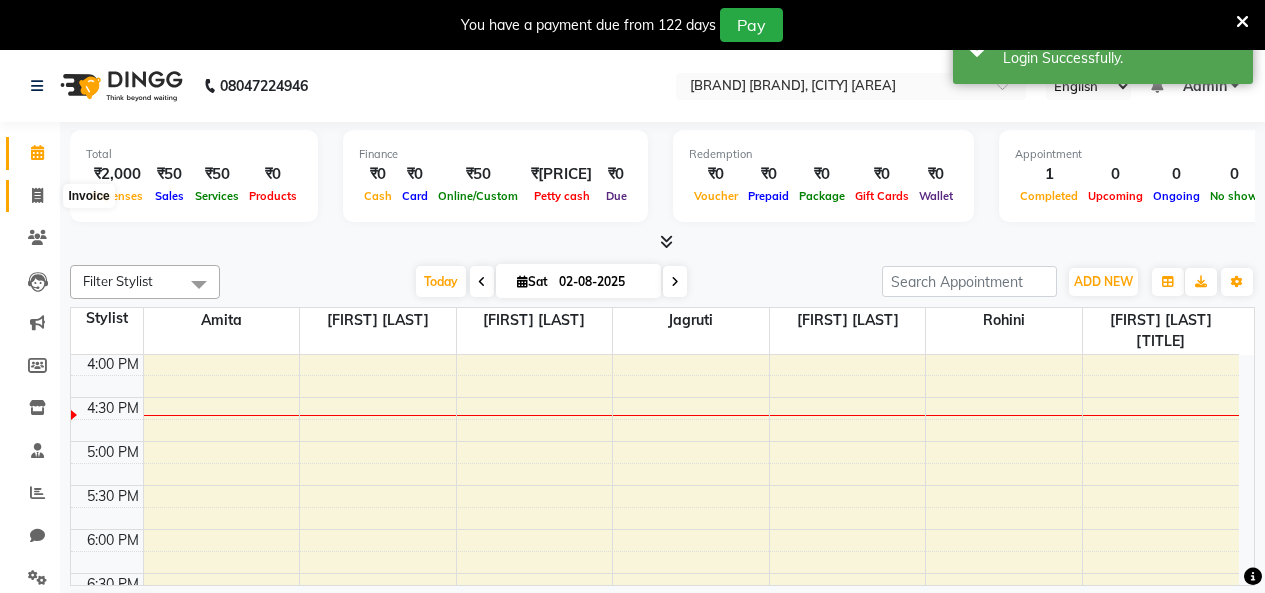 click 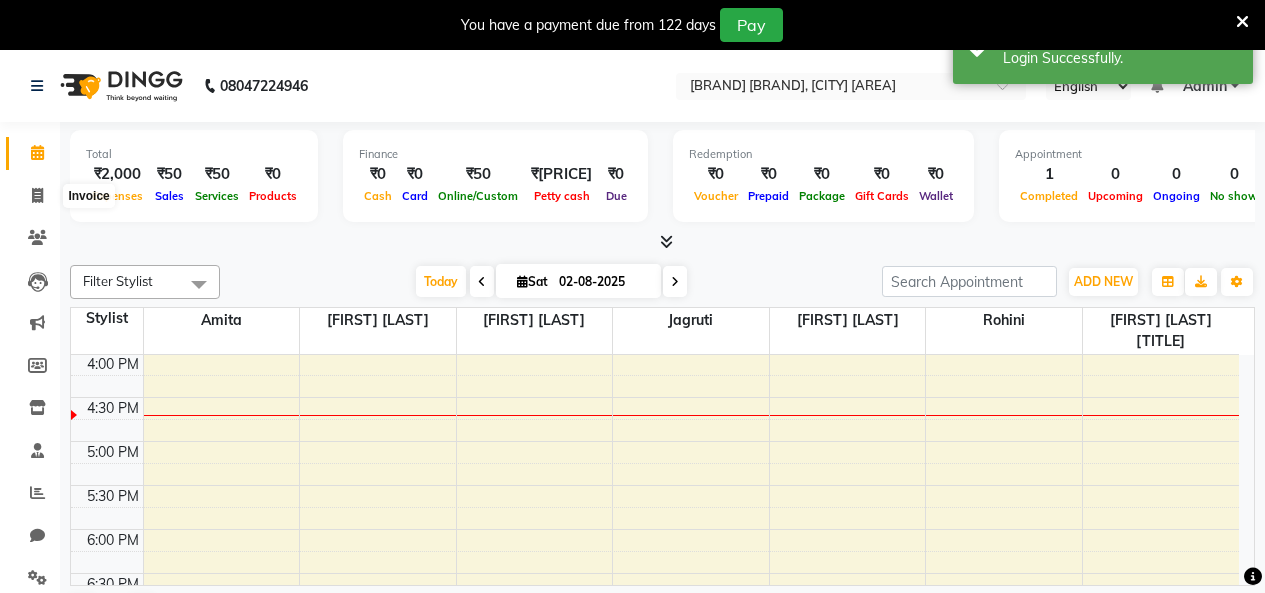 select on "8049" 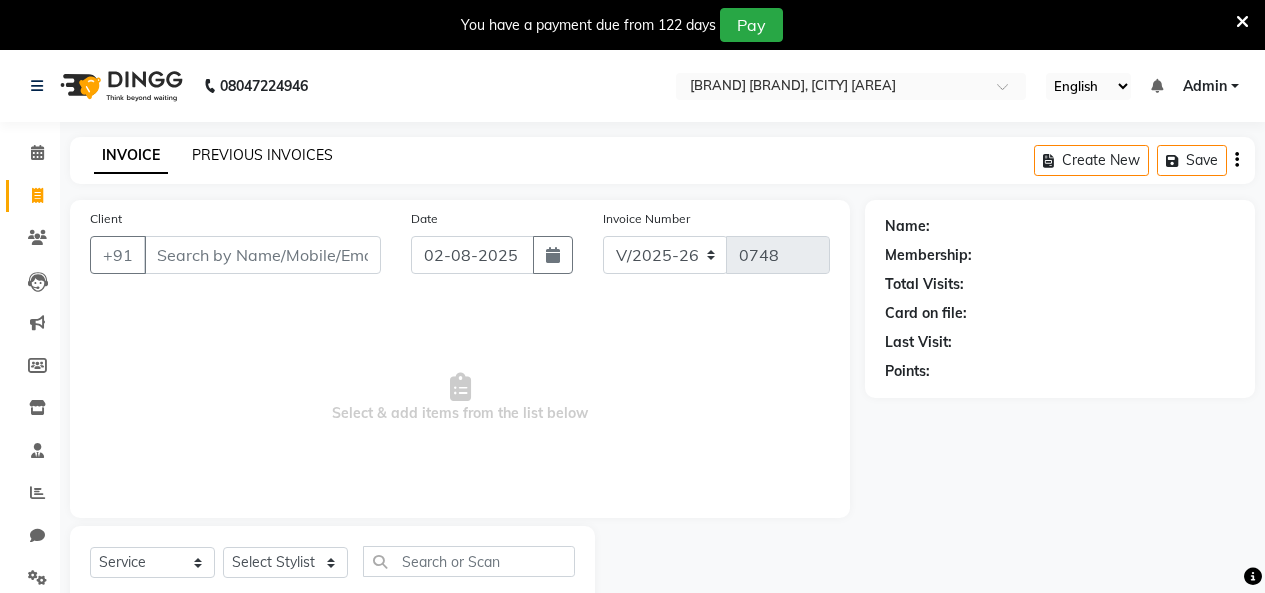 click on "PREVIOUS INVOICES" 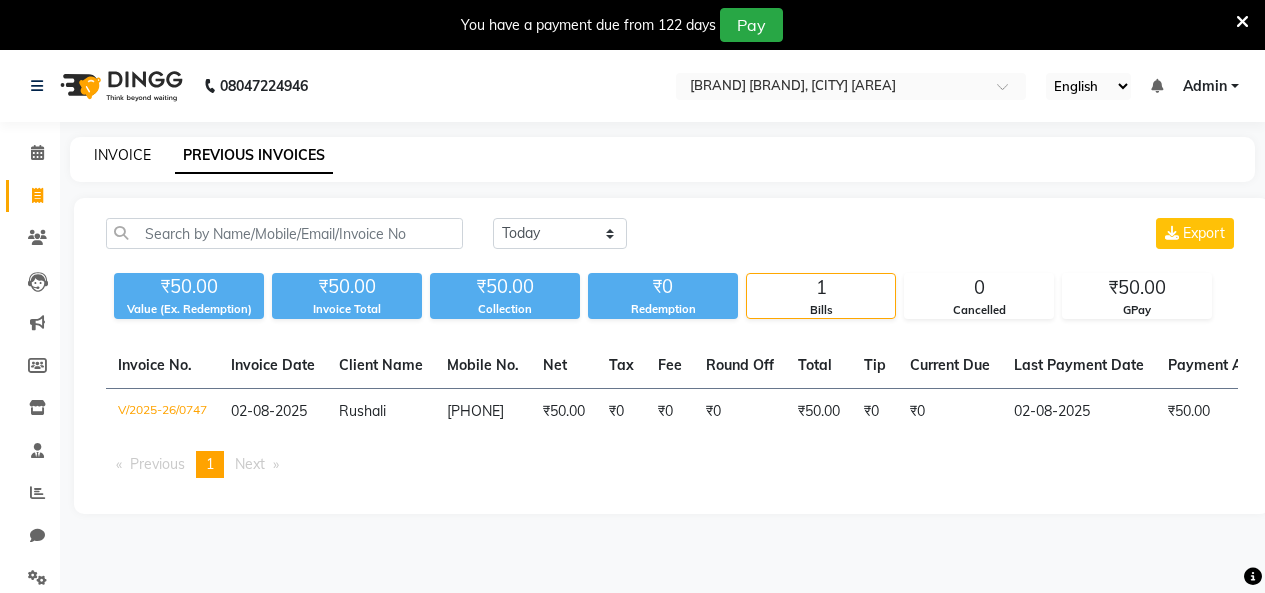 click on "INVOICE" 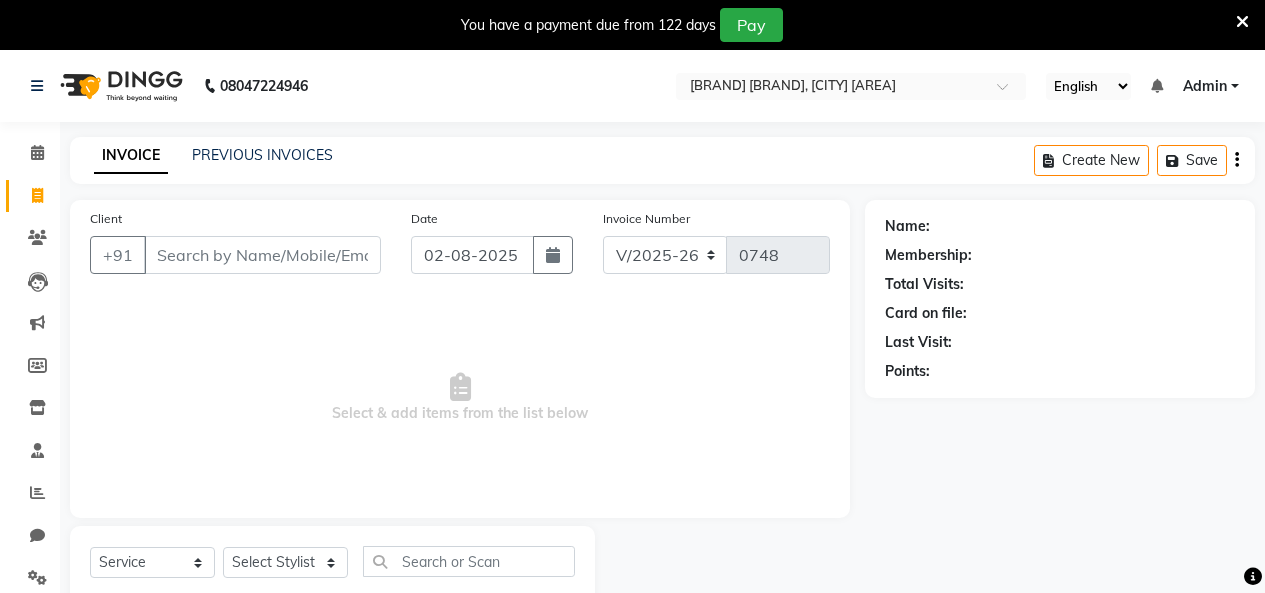 scroll, scrollTop: 58, scrollLeft: 0, axis: vertical 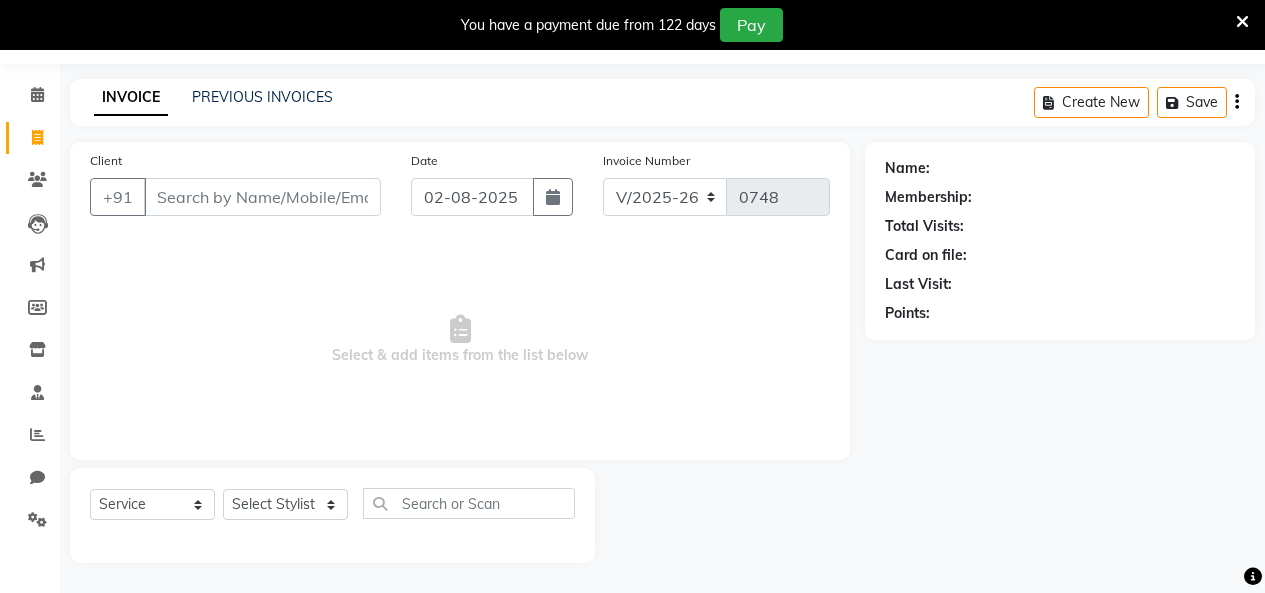 click on "Client" at bounding box center (262, 197) 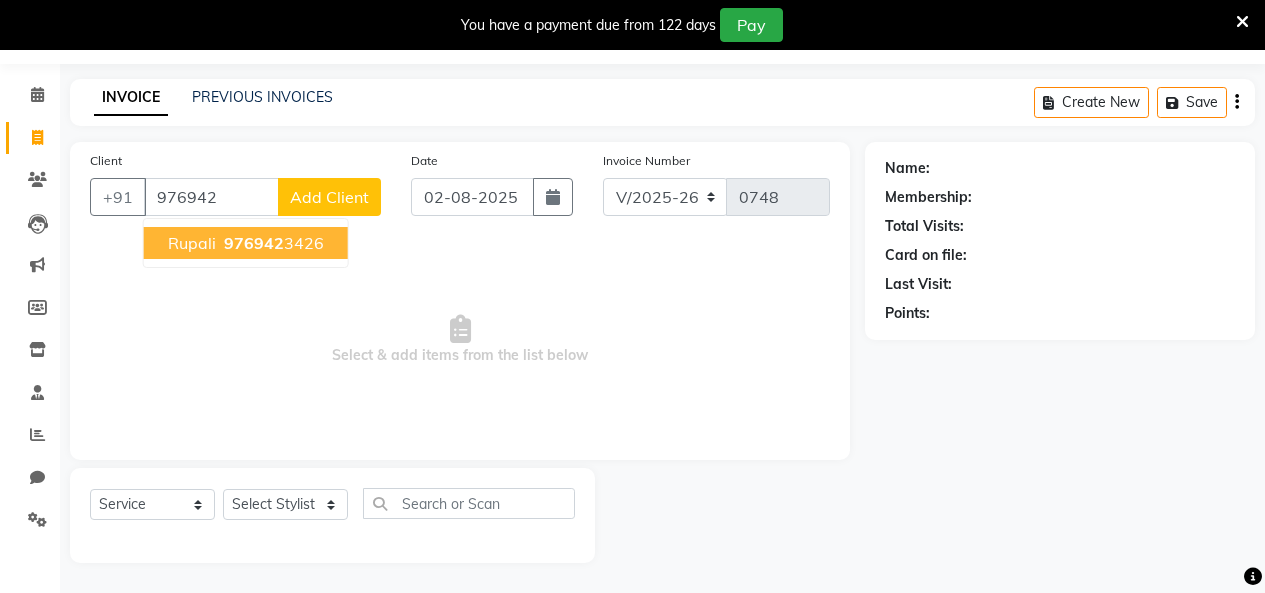 click on "Rupali" at bounding box center (192, 243) 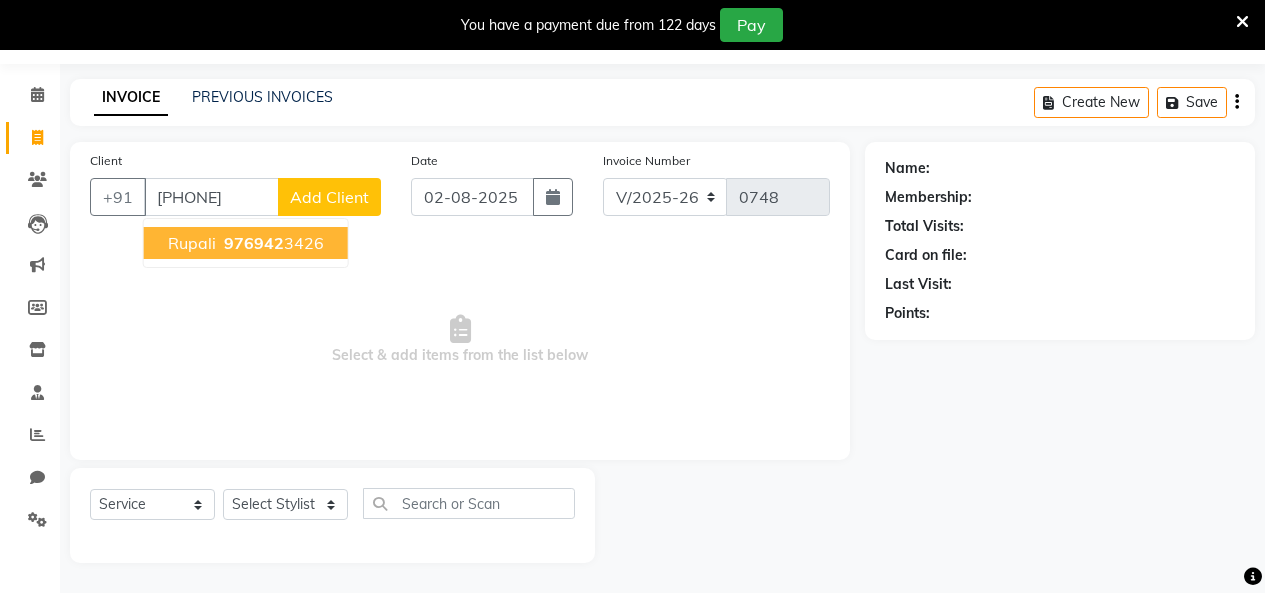 type on "[PHONE]" 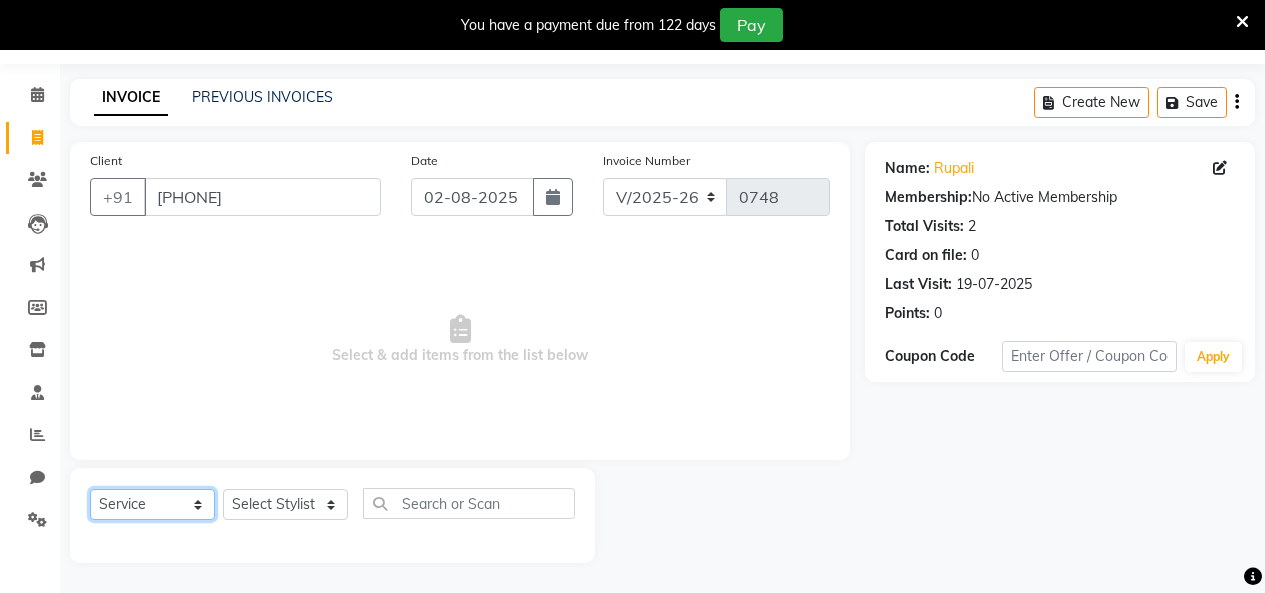 click on "Select  Service  Product  Membership  Package Voucher Prepaid Gift Card" 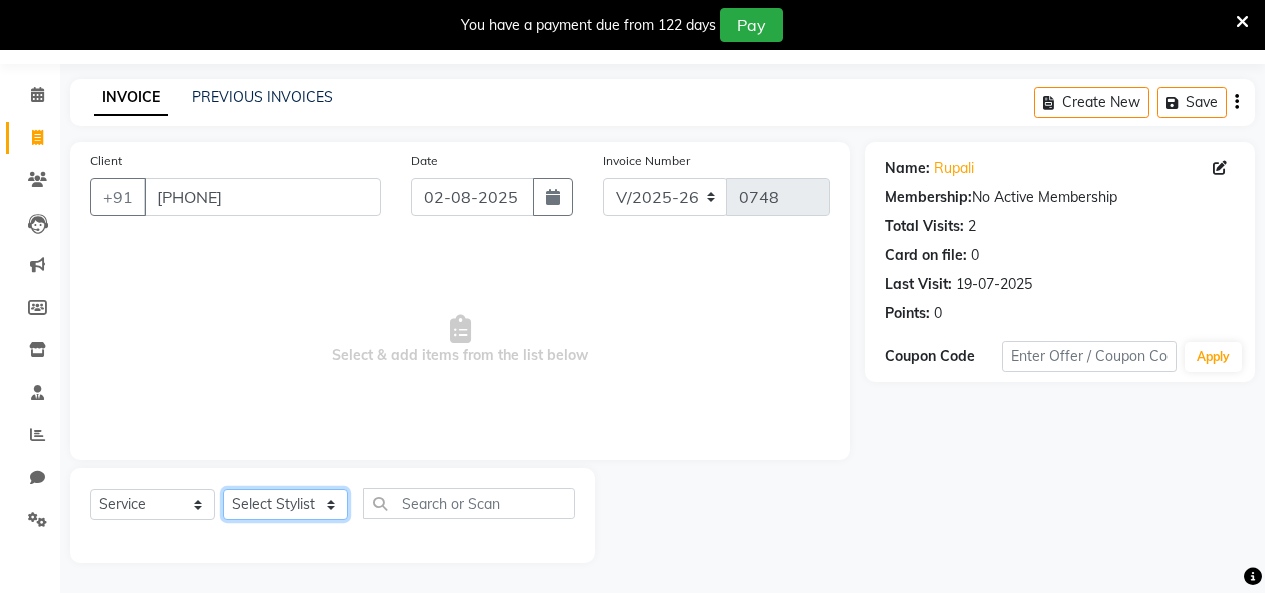 click on "Select Stylist [FIRST] [FIRST] [FIRST] [FIRST] [FIRST] [FIRST] [FIRST] [TITLE]" 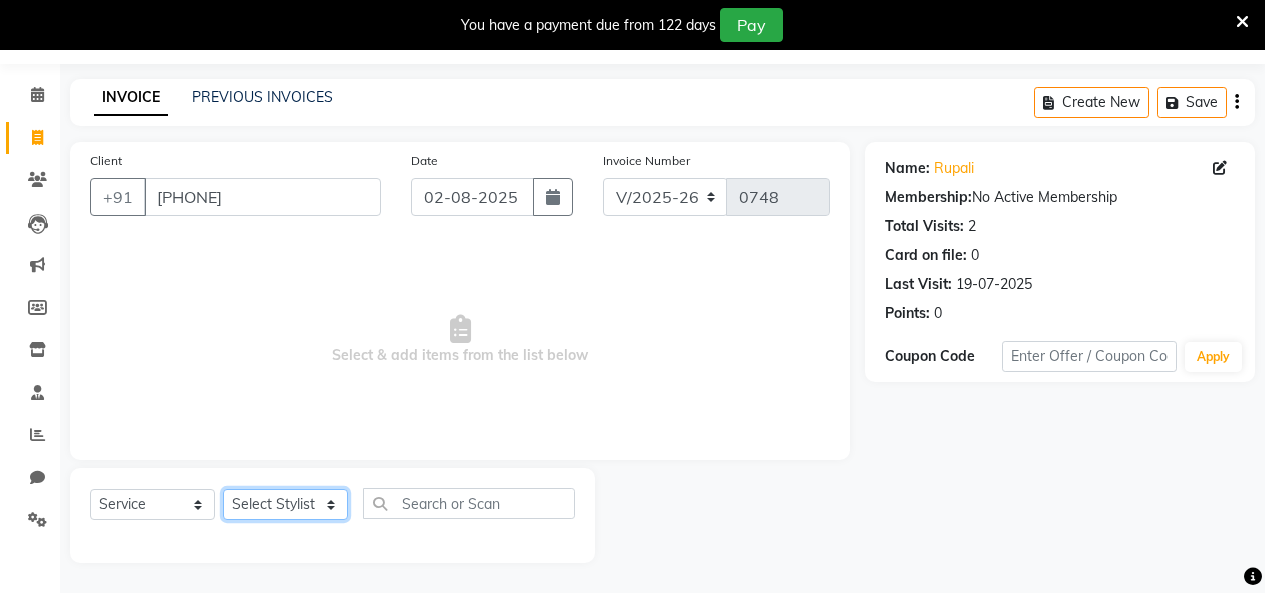 select on "76923" 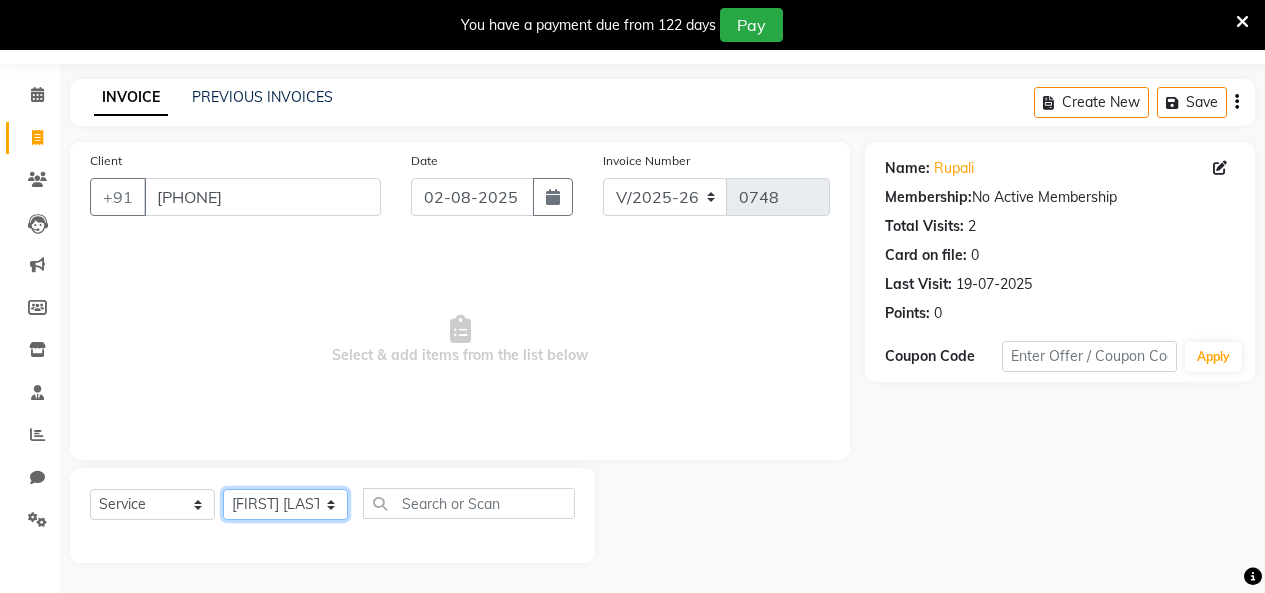 click on "Select Stylist [FIRST] [FIRST] [FIRST] [FIRST] [FIRST] [FIRST] [FIRST] [TITLE]" 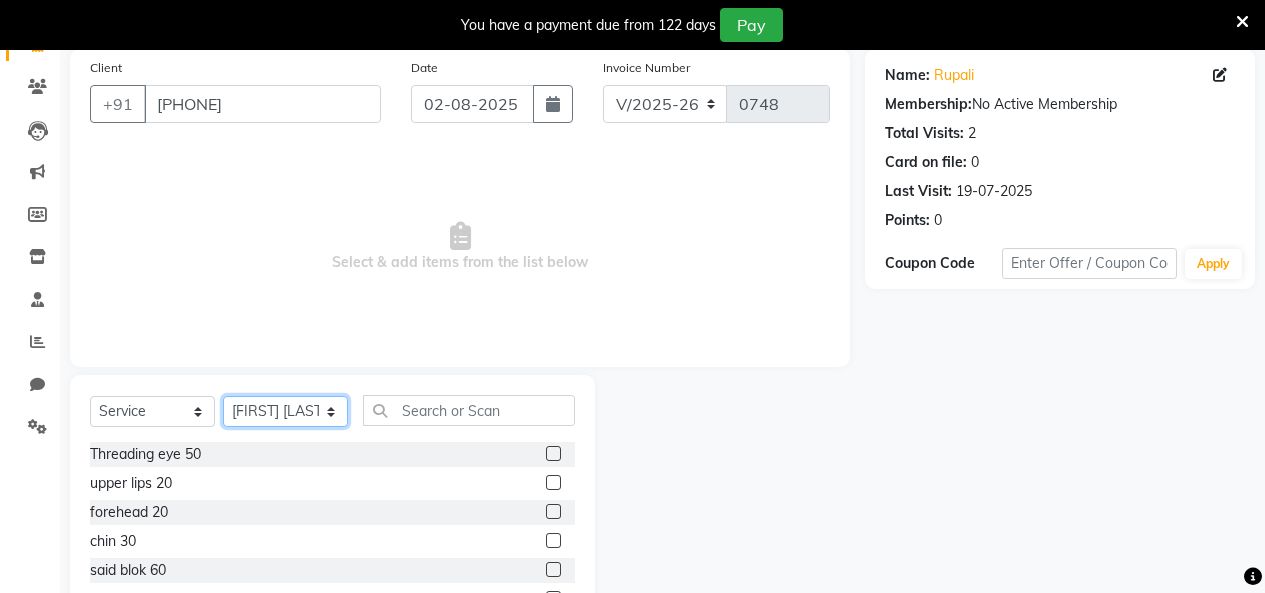 scroll, scrollTop: 150, scrollLeft: 0, axis: vertical 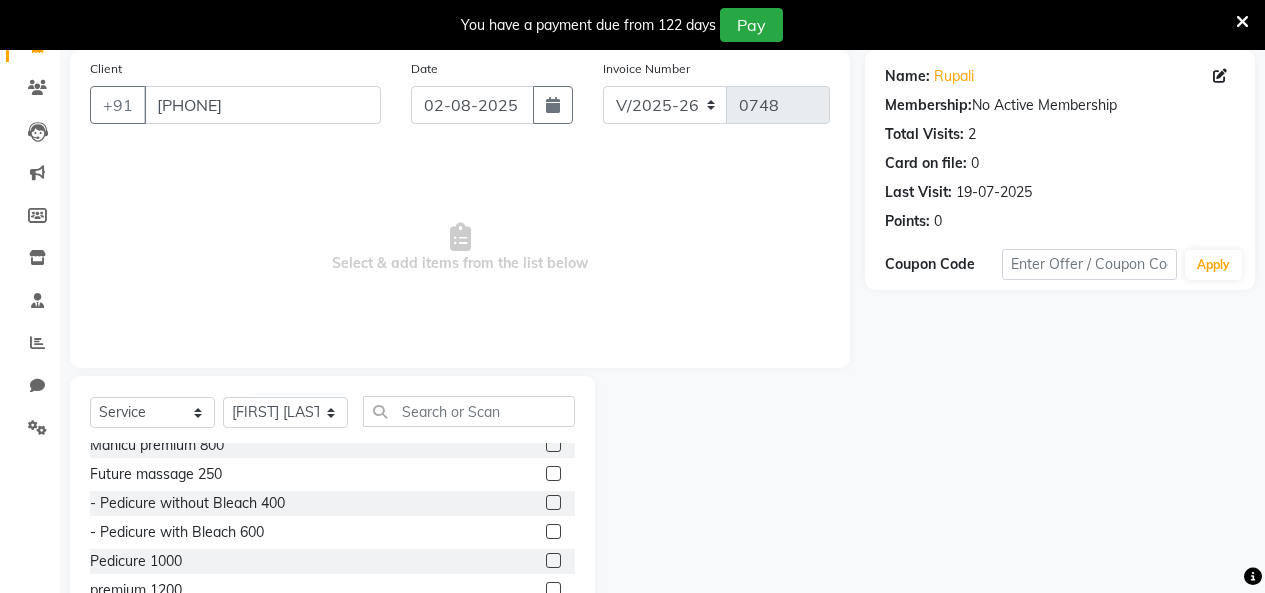 click 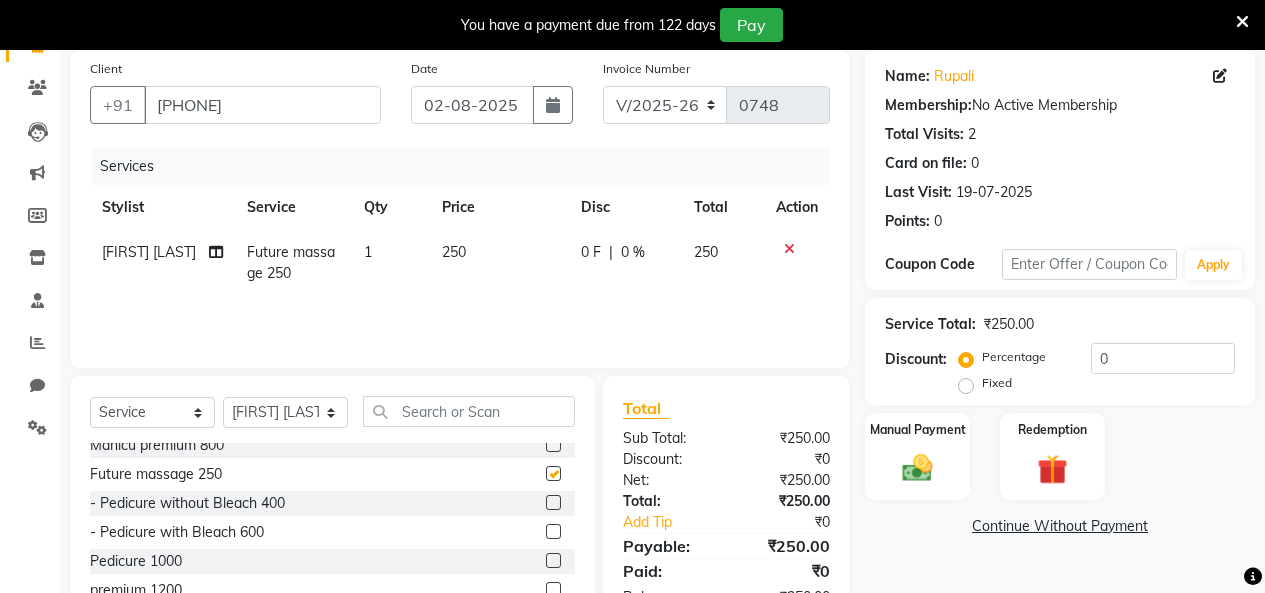 checkbox on "false" 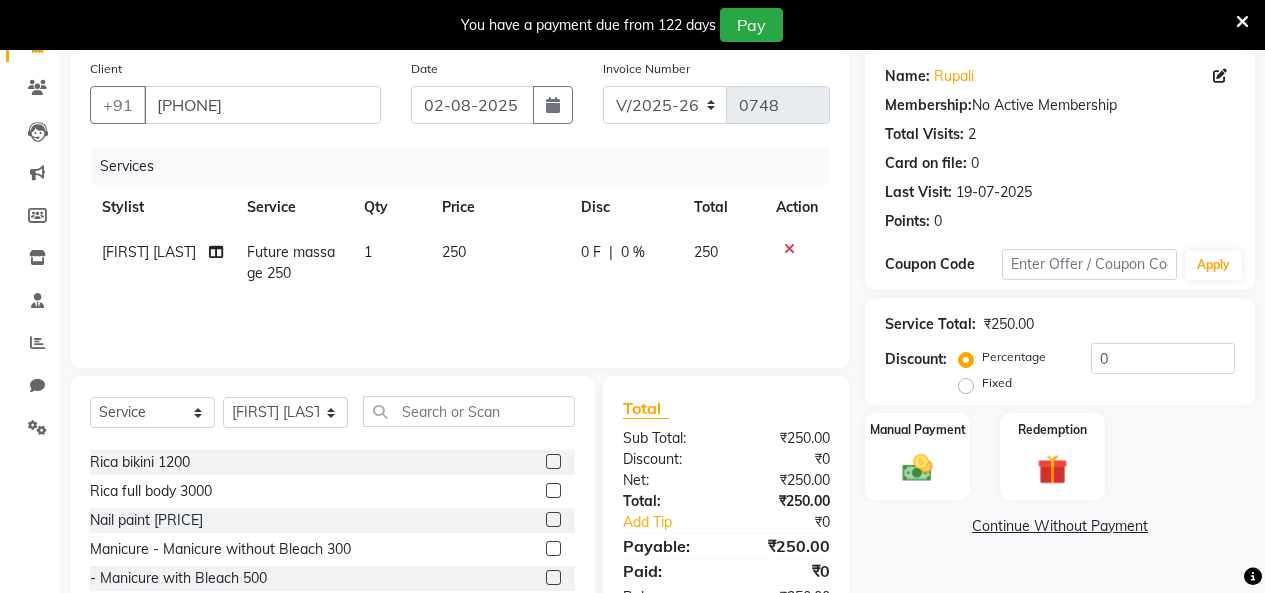 scroll, scrollTop: 860, scrollLeft: 0, axis: vertical 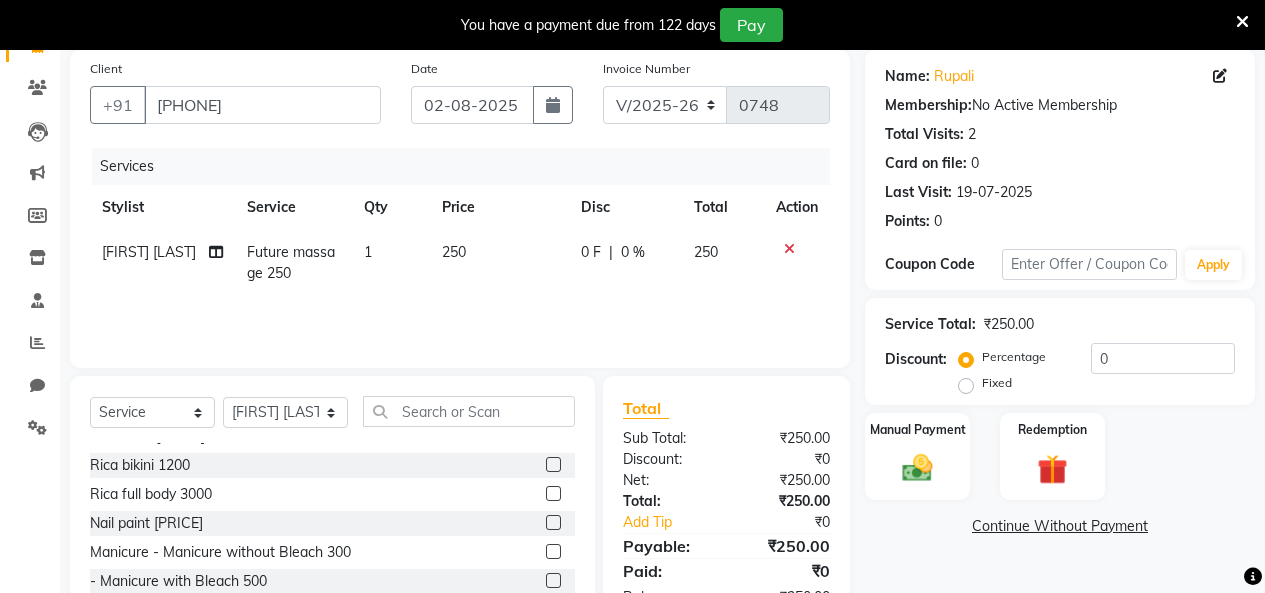 click 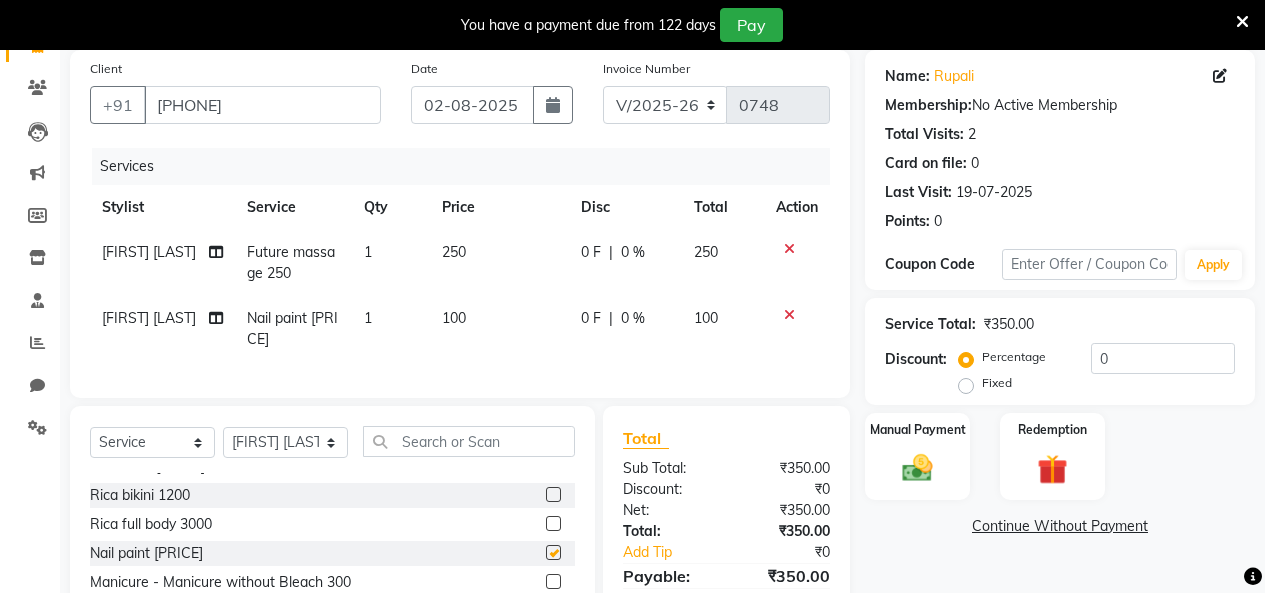 checkbox on "false" 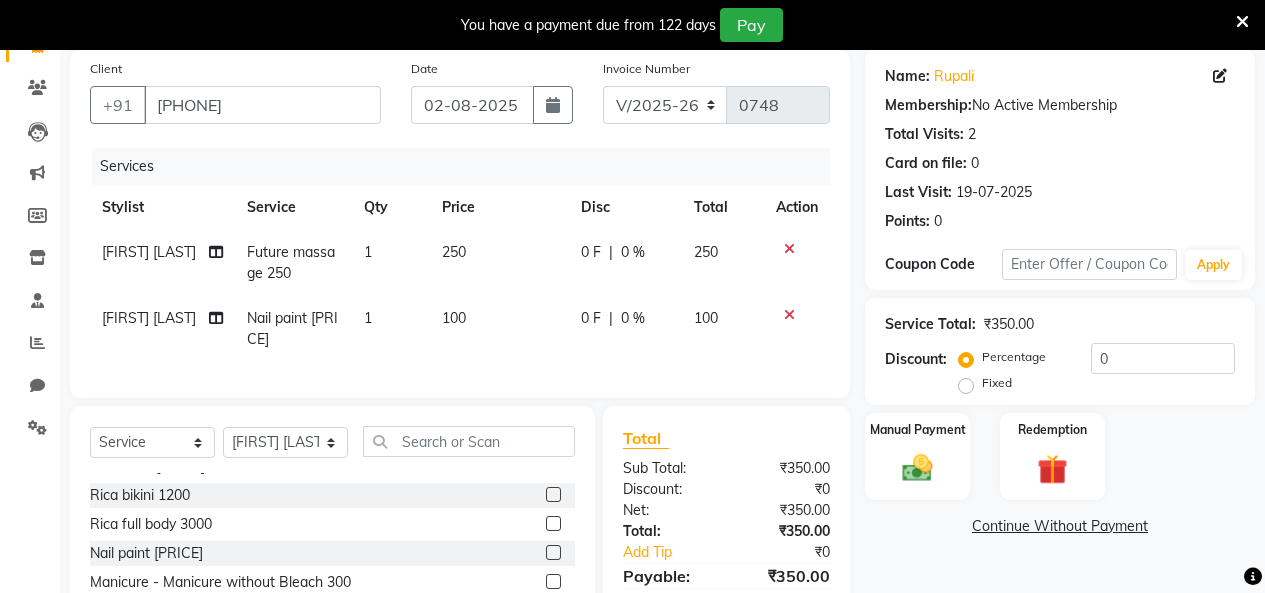click on "Rica  full body 3000" 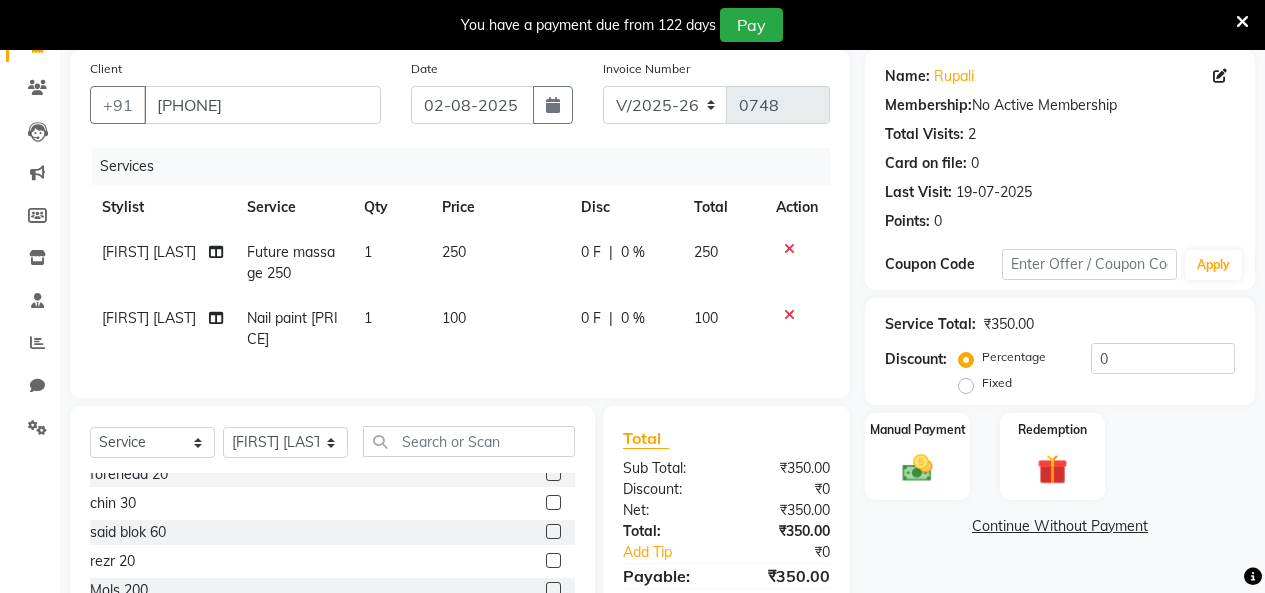scroll, scrollTop: 71, scrollLeft: 0, axis: vertical 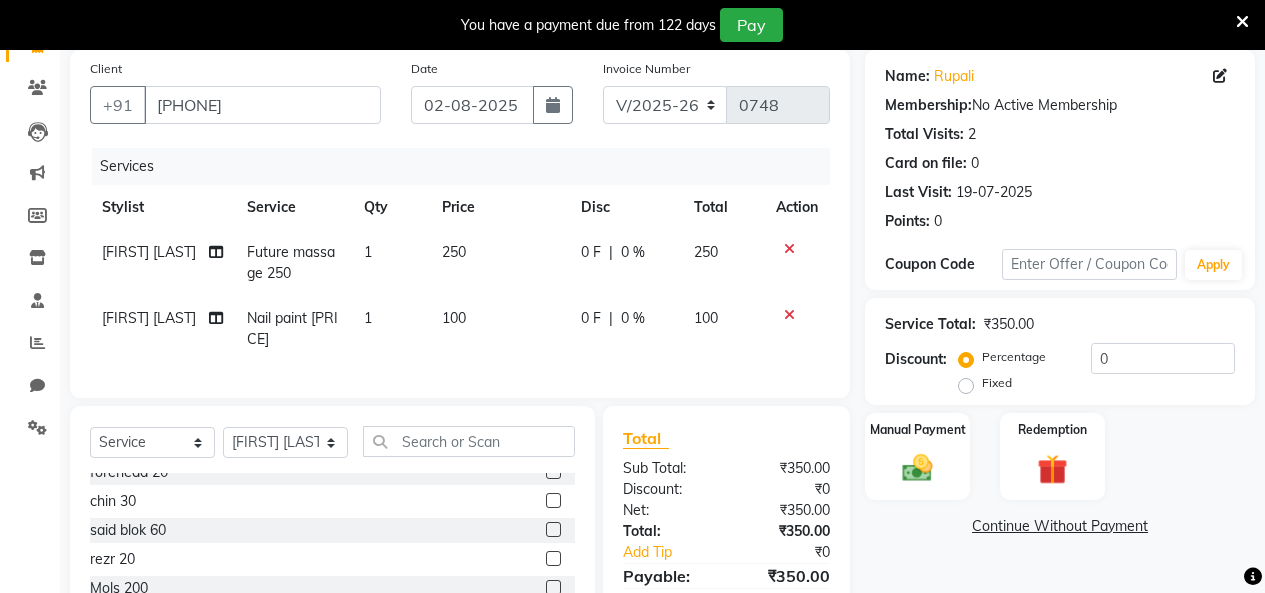 click 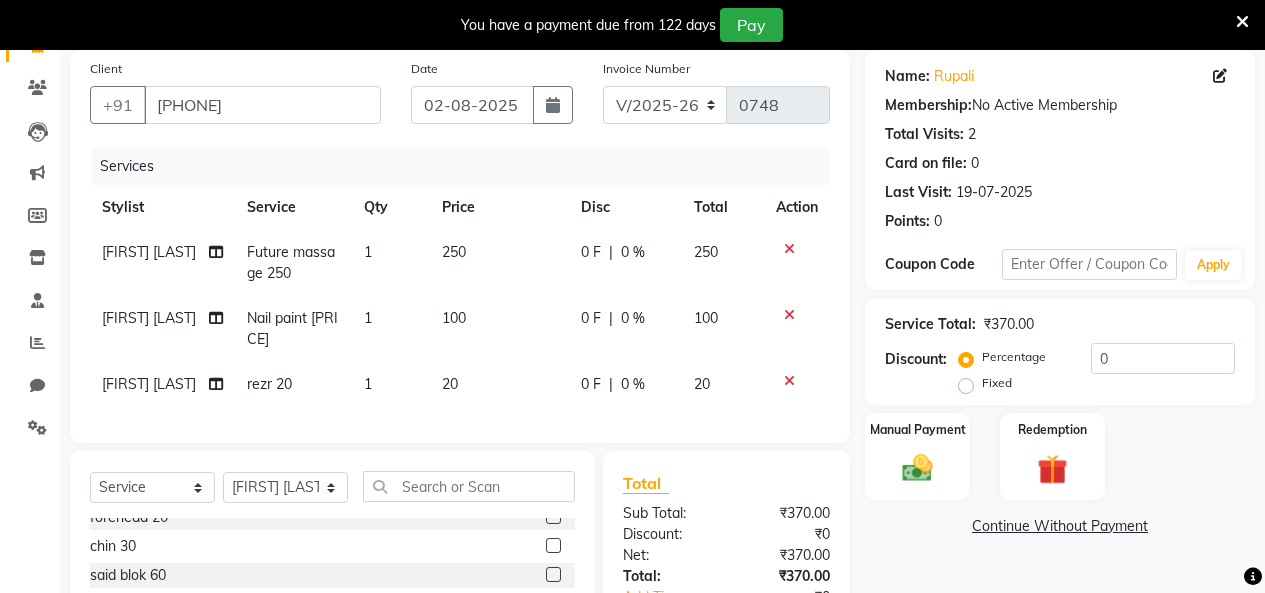 checkbox on "false" 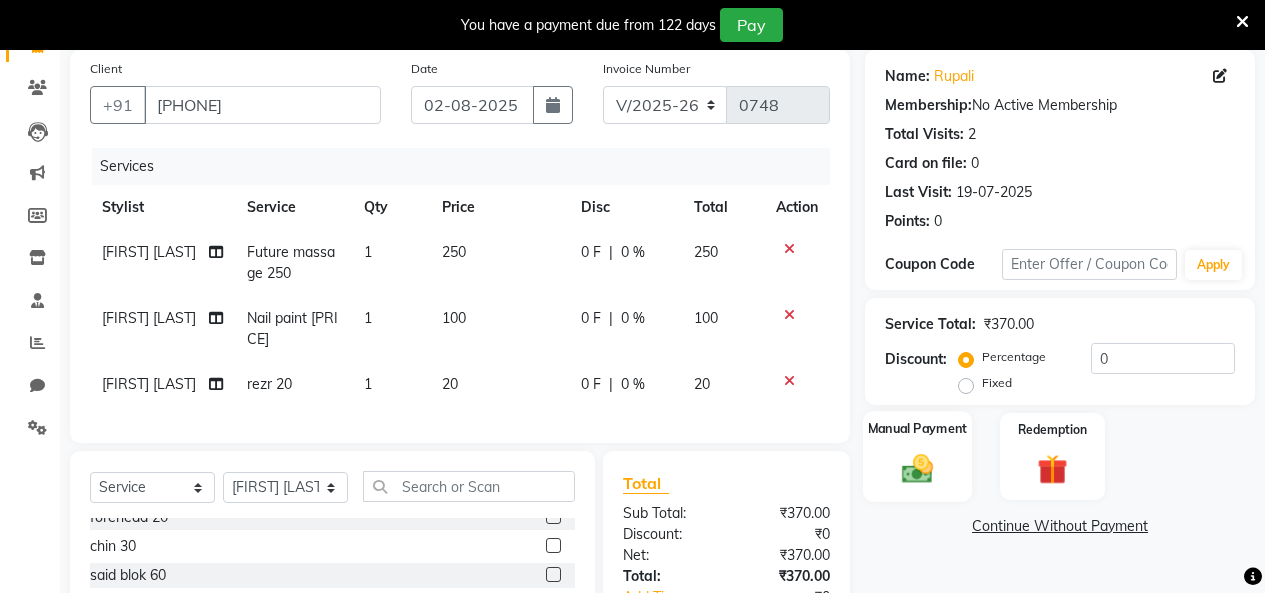 click 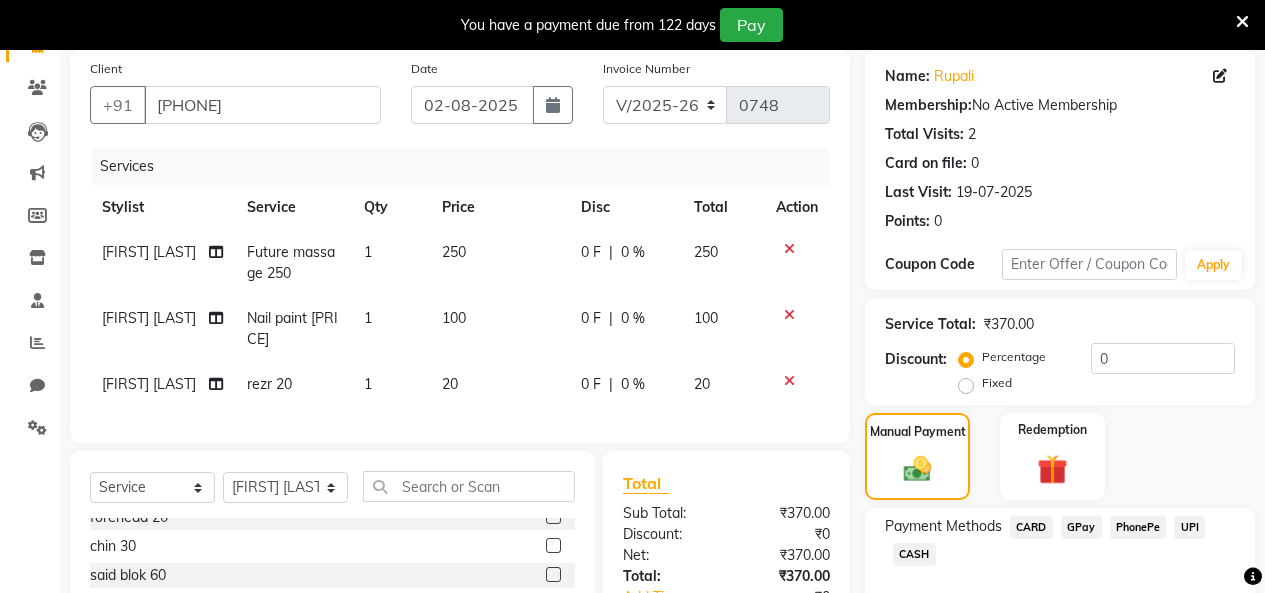 click on "CASH" 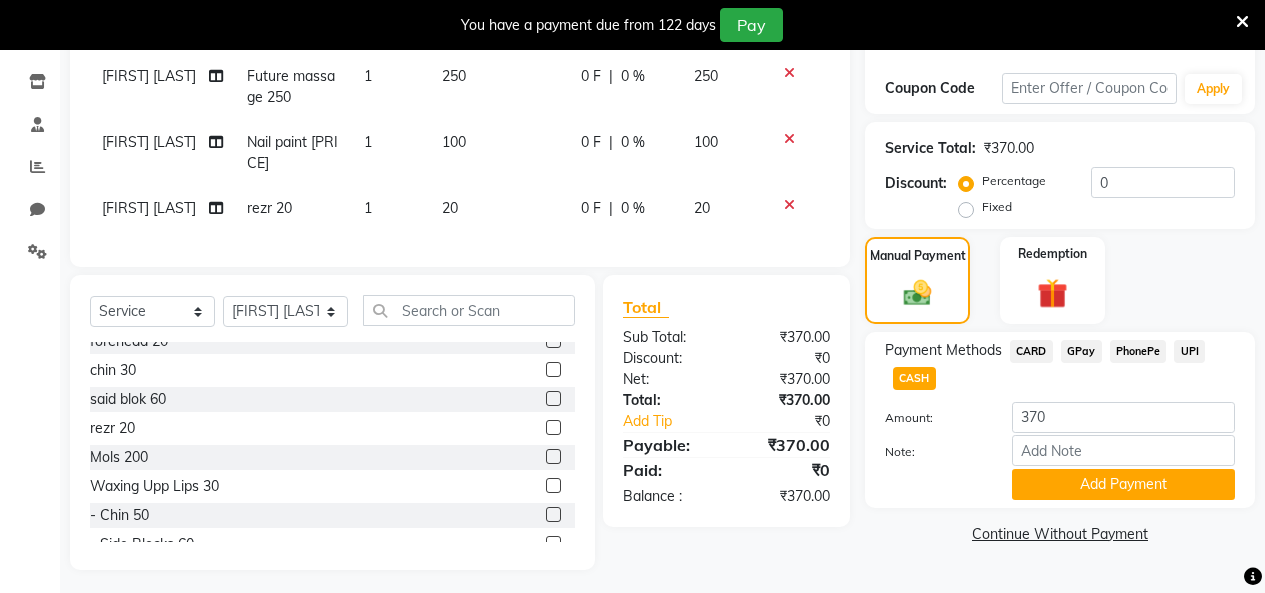 scroll, scrollTop: 327, scrollLeft: 0, axis: vertical 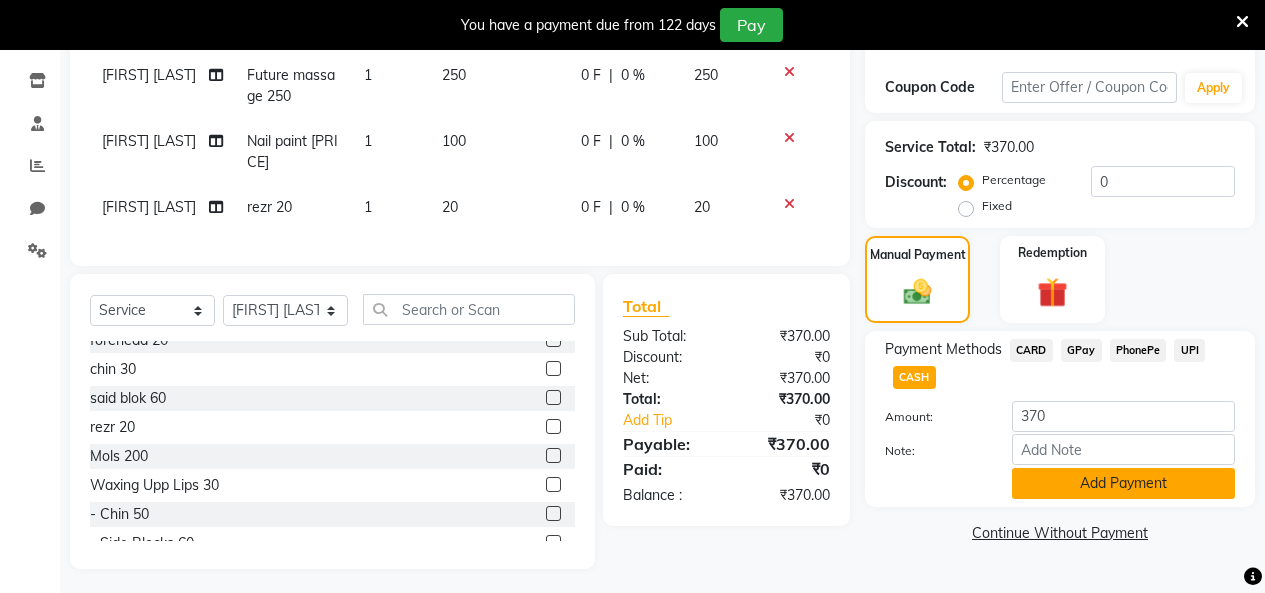click on "Add Payment" 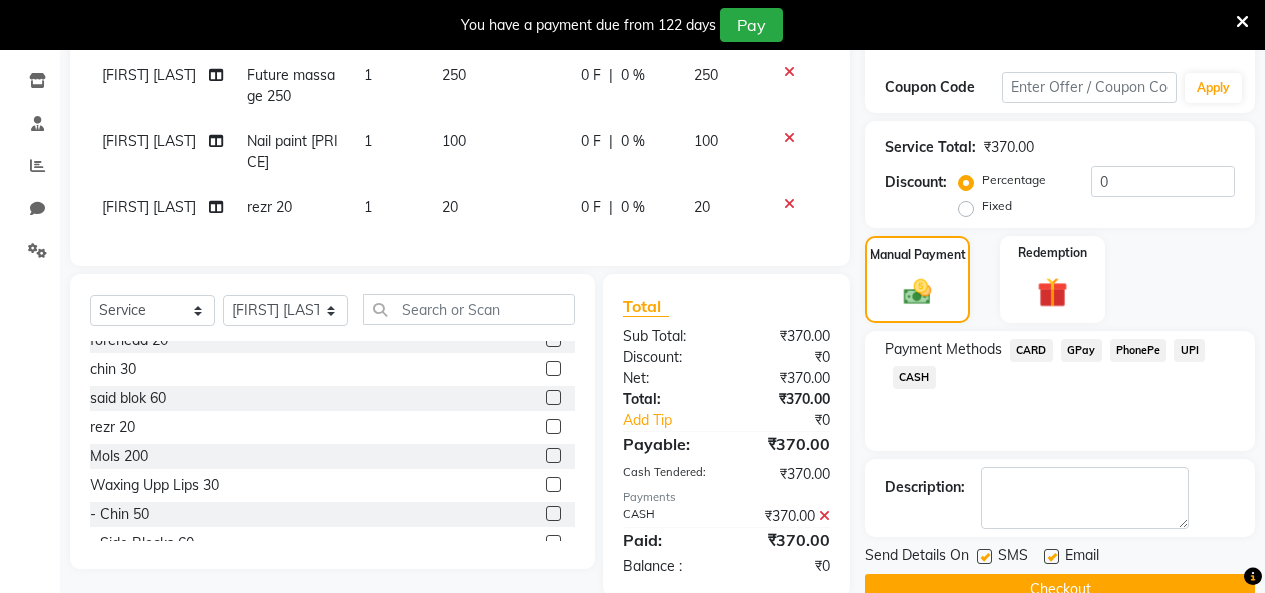 scroll, scrollTop: 369, scrollLeft: 0, axis: vertical 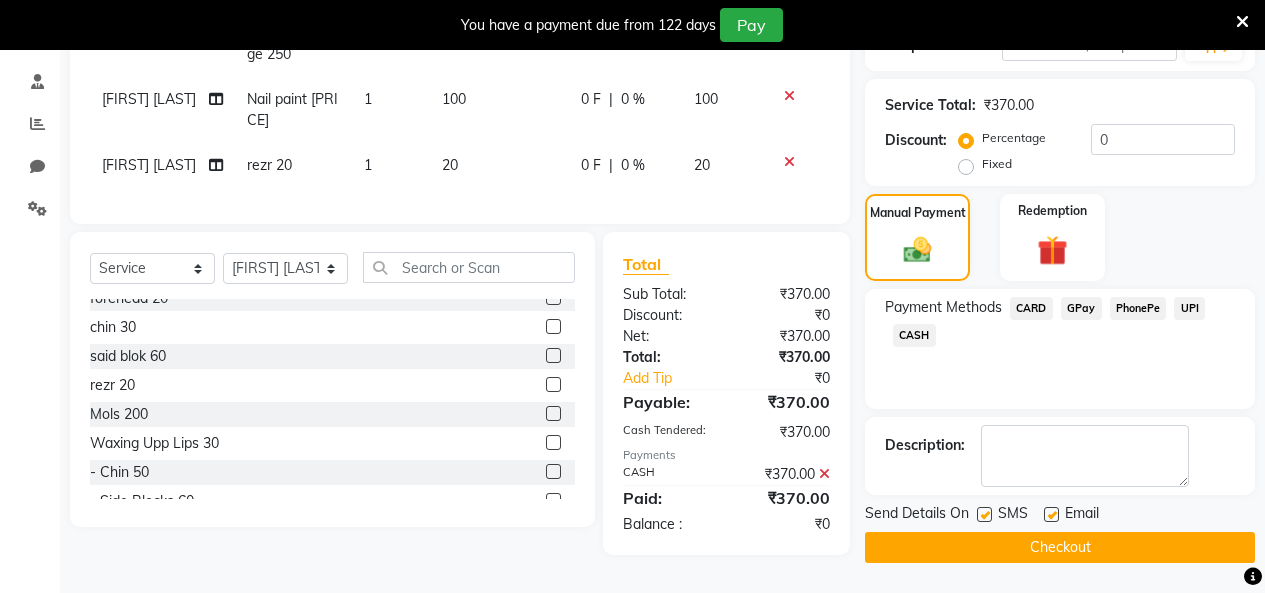 click on "Checkout" 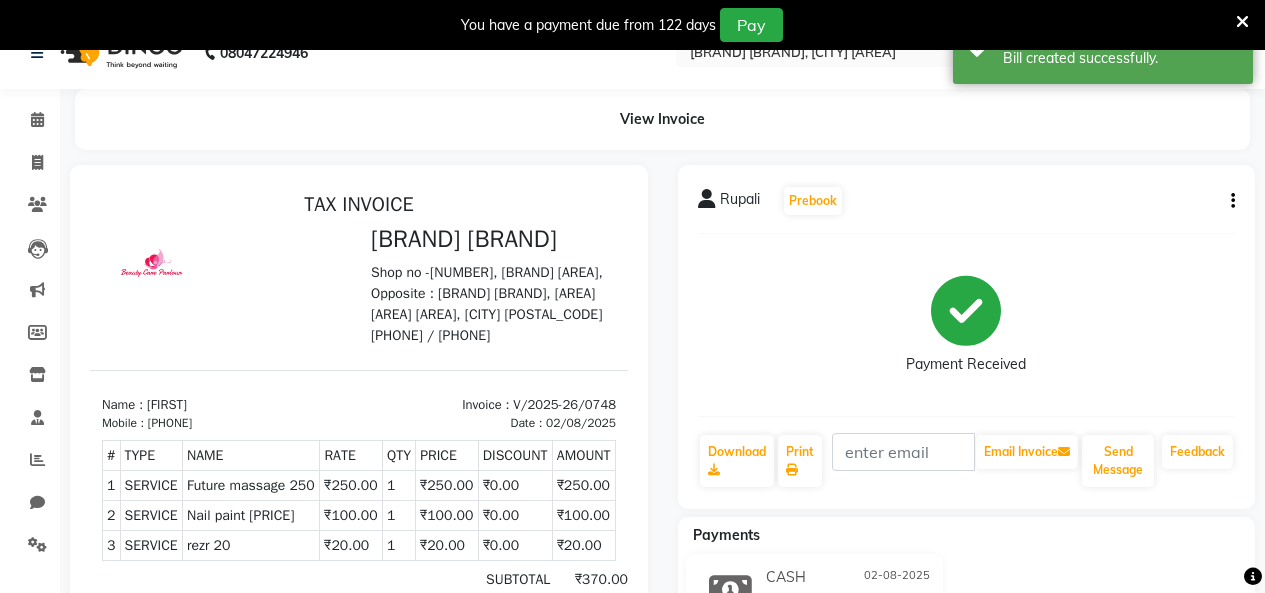 scroll, scrollTop: 0, scrollLeft: 0, axis: both 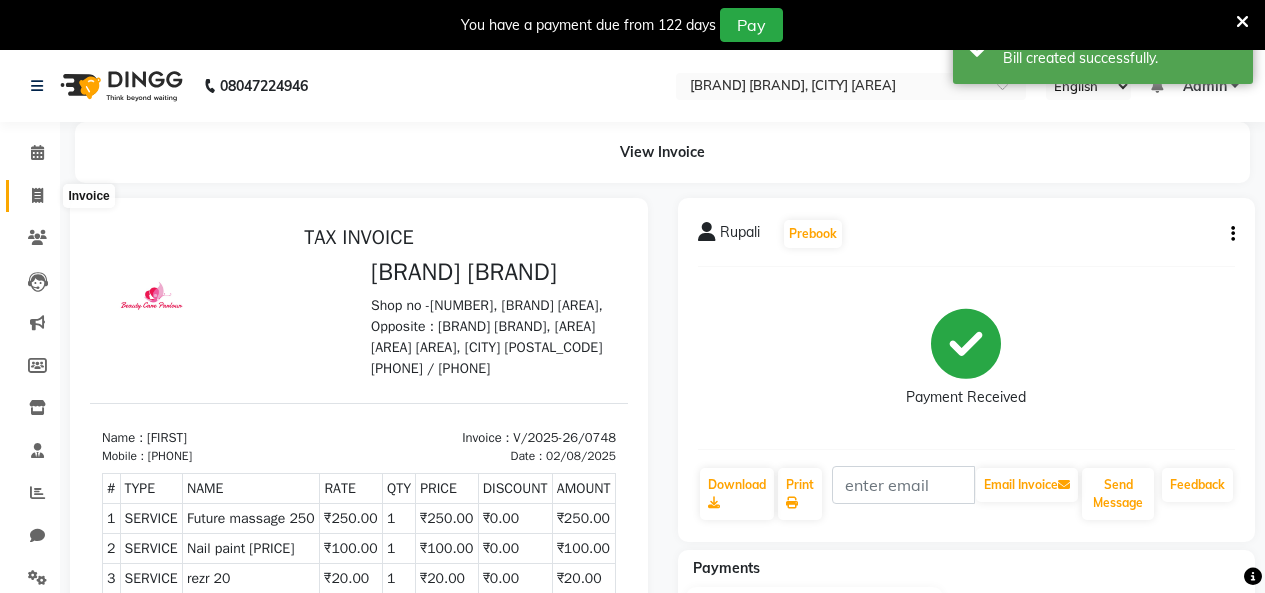 click 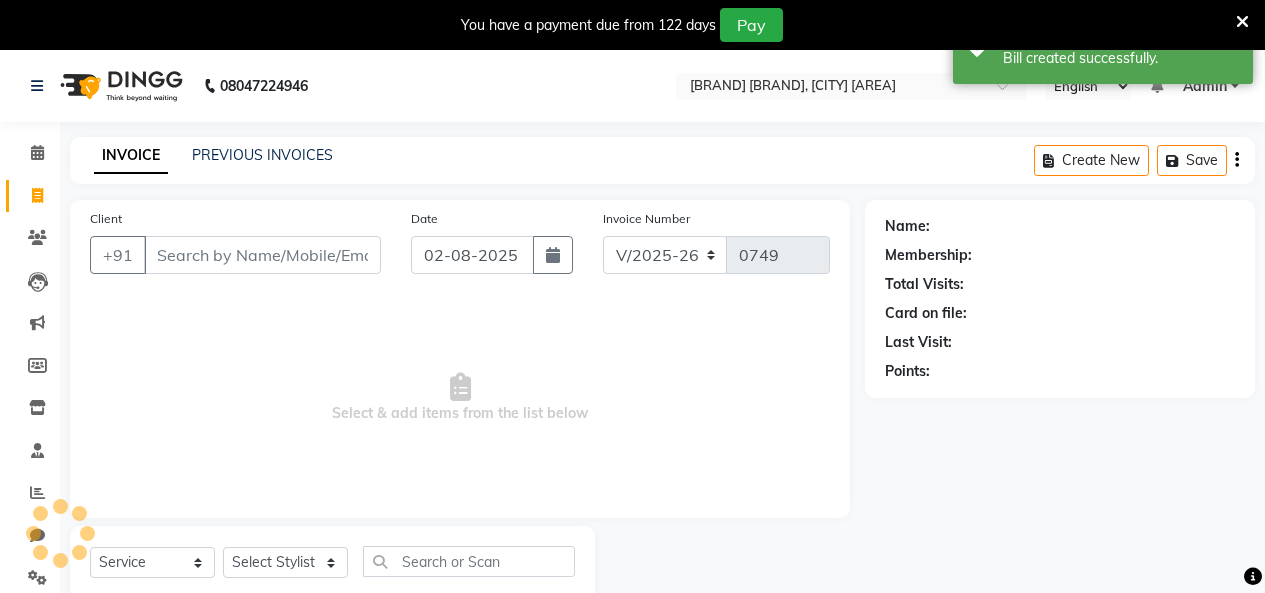 scroll, scrollTop: 58, scrollLeft: 0, axis: vertical 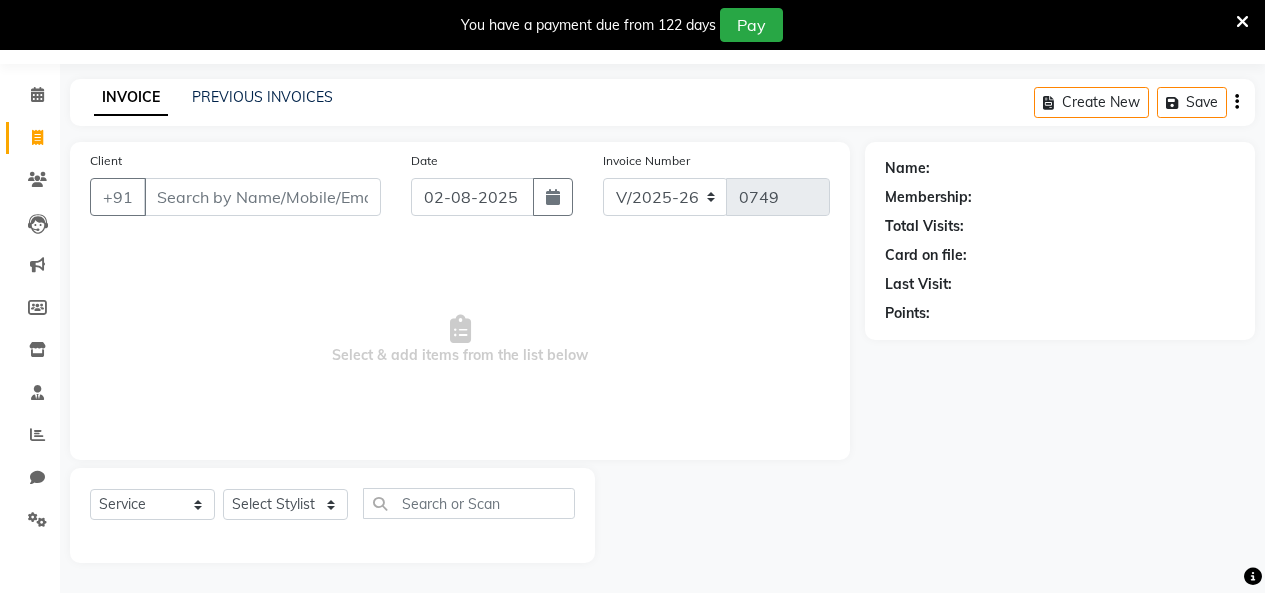 click on "Client" at bounding box center [262, 197] 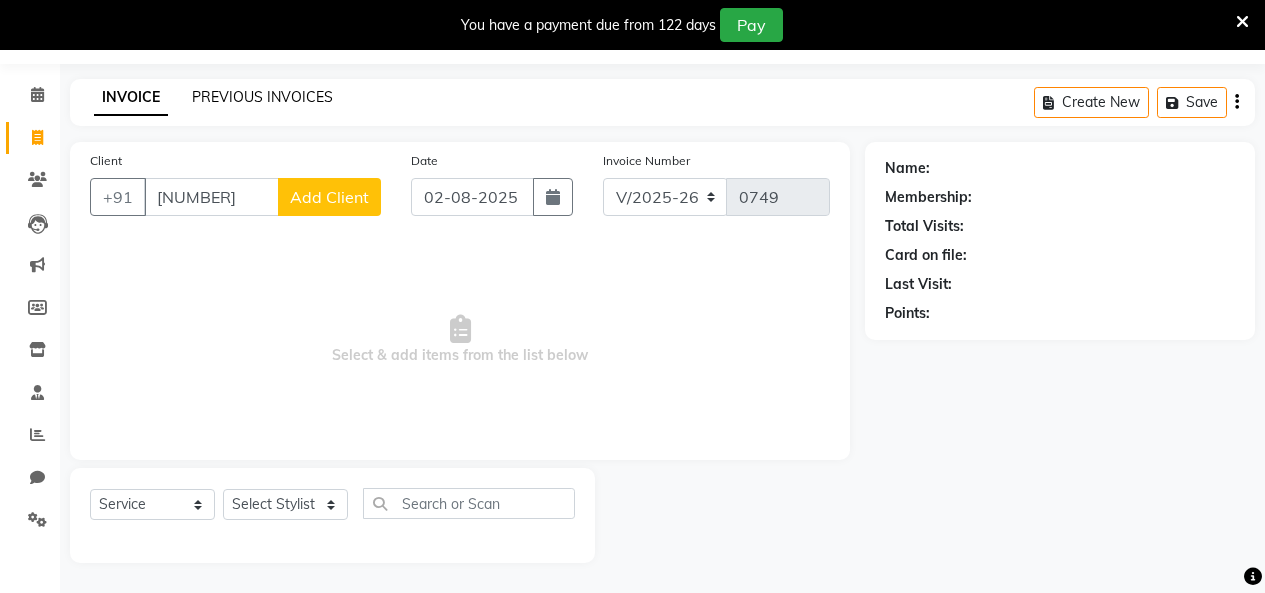 type on "[NUMBER]" 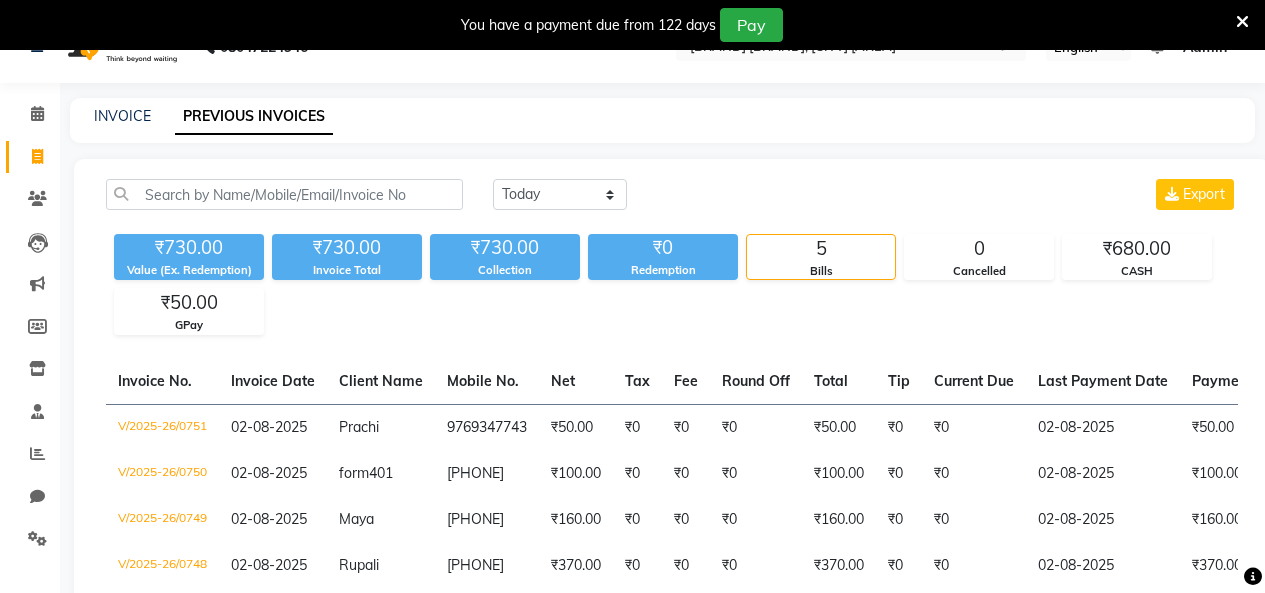 scroll, scrollTop: 36, scrollLeft: 0, axis: vertical 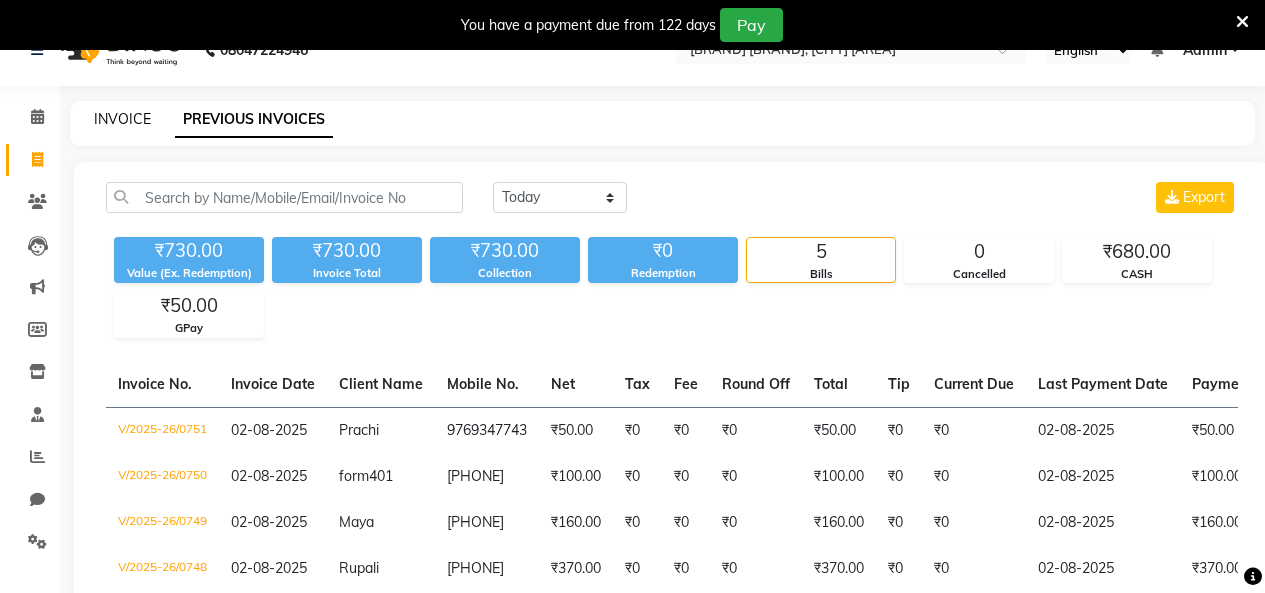 click on "INVOICE" 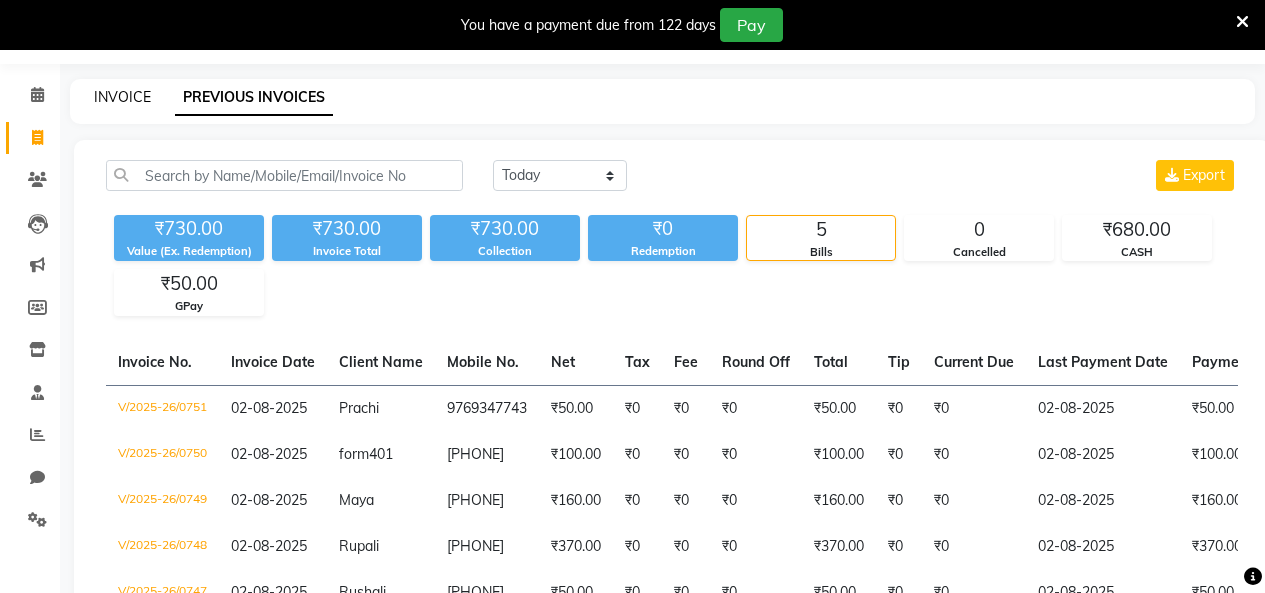 select on "8049" 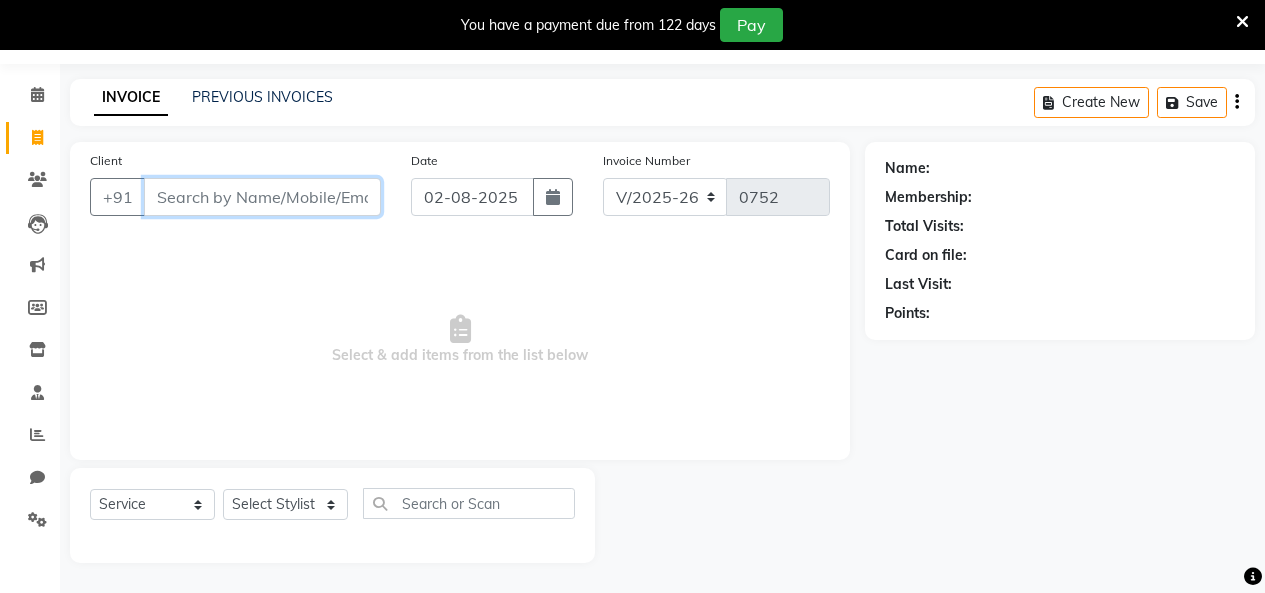 click on "Client" at bounding box center (262, 197) 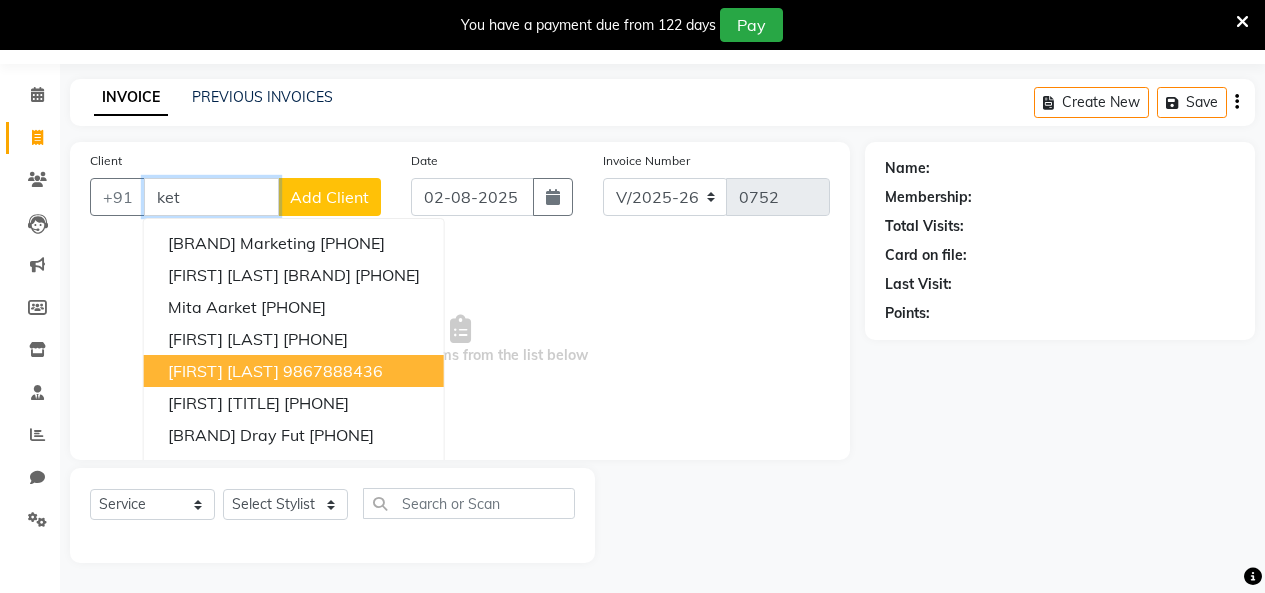 click on "9867888436" at bounding box center [333, 371] 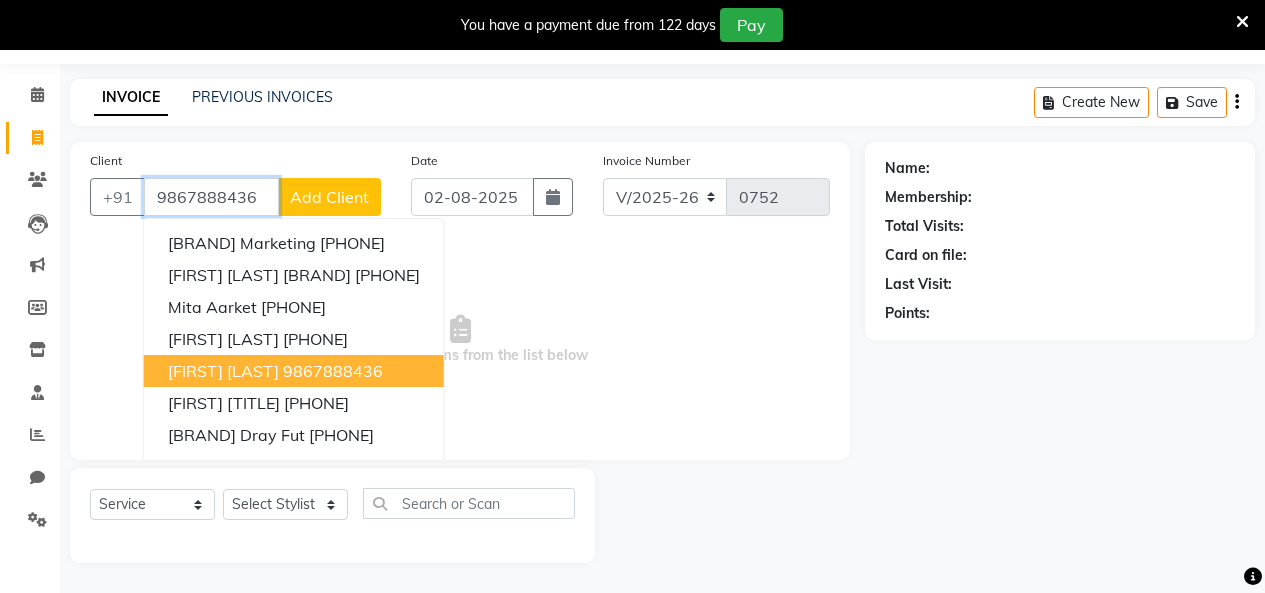 type on "9867888436" 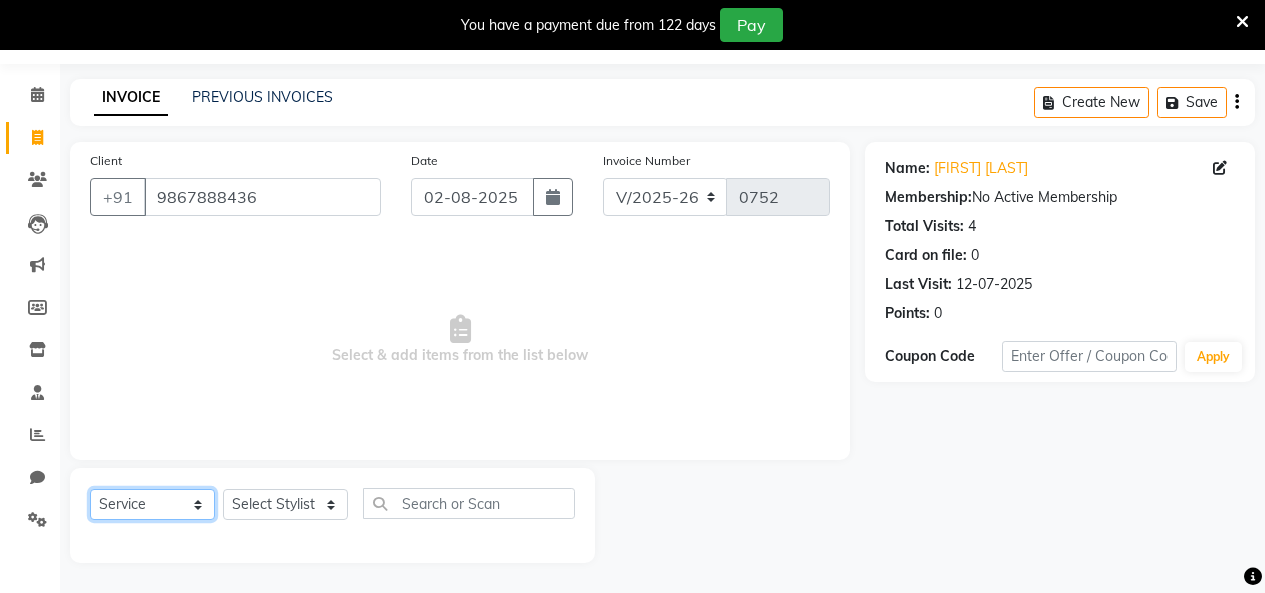 click on "Select  Service  Product  Membership  Package Voucher Prepaid Gift Card" 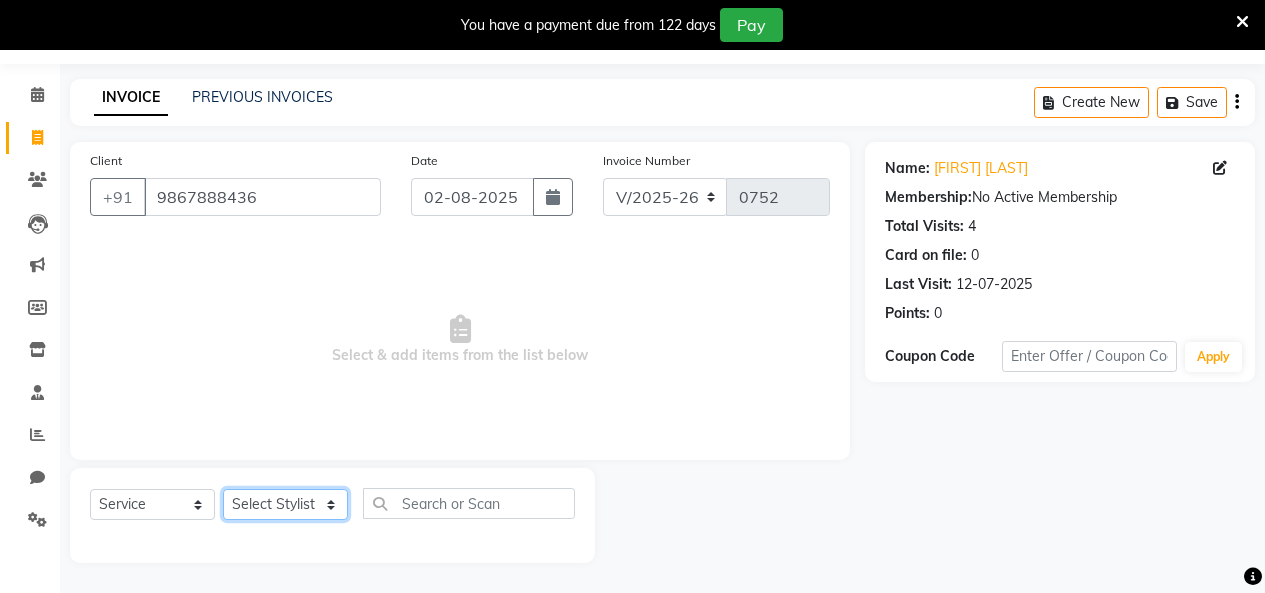 click on "Select Stylist [FIRST] [FIRST] [FIRST] [FIRST] [FIRST] [FIRST] [FIRST] [TITLE]" 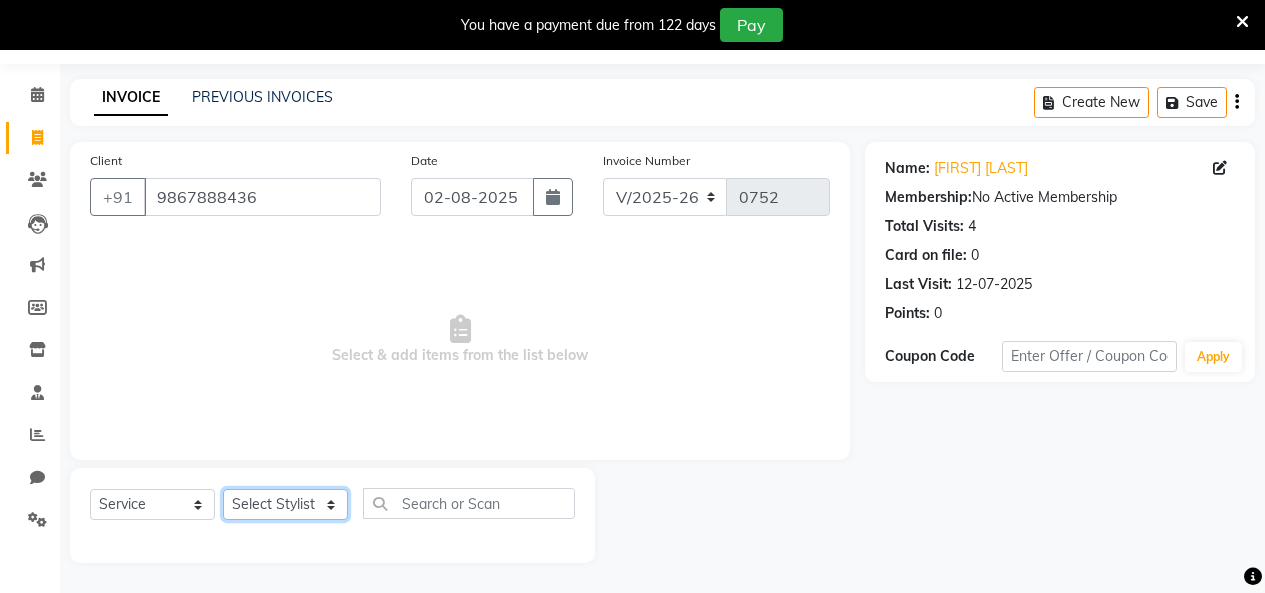 select on "80220" 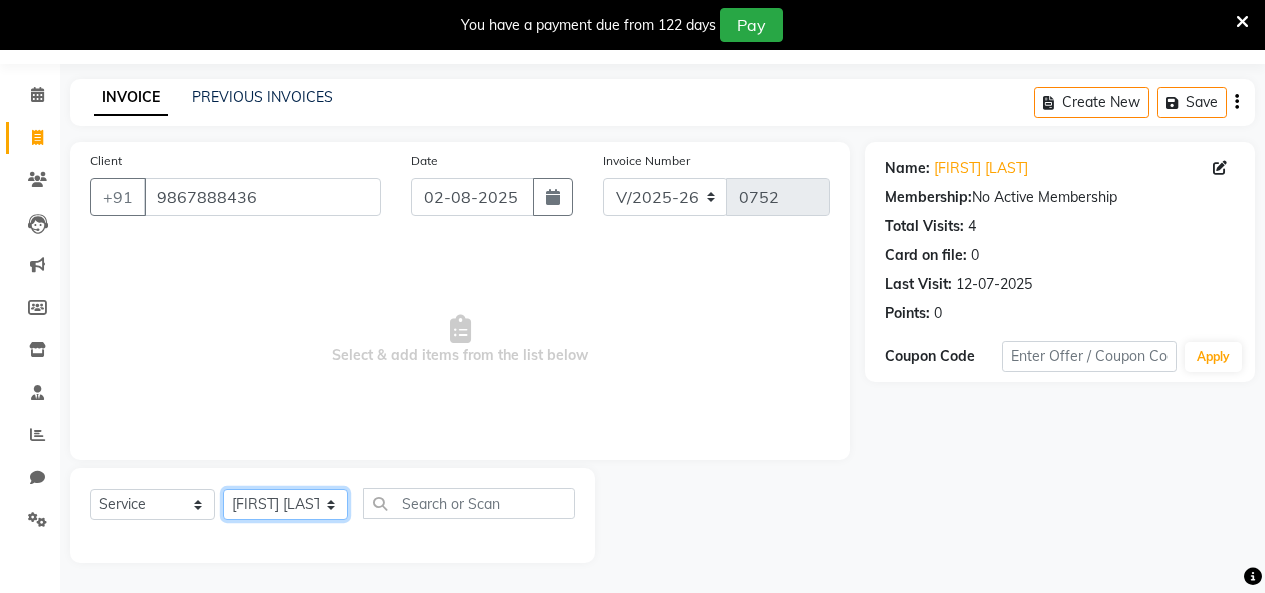 click on "Select Stylist [FIRST] [FIRST] [FIRST] [FIRST] [FIRST] [FIRST] [FIRST] [TITLE]" 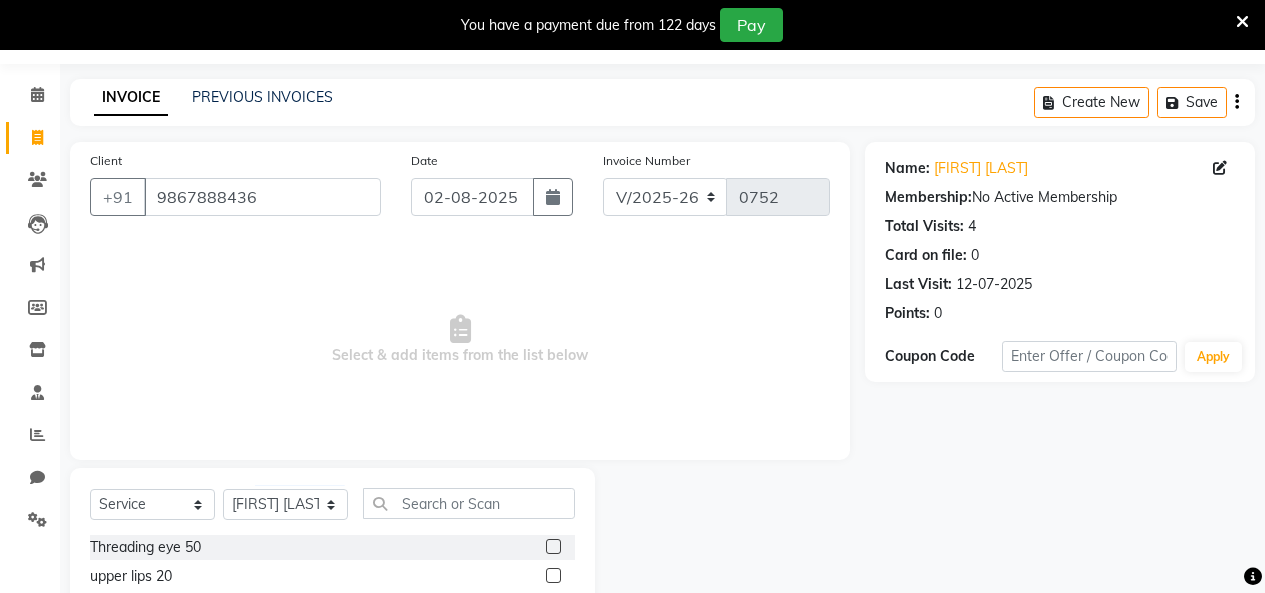 click 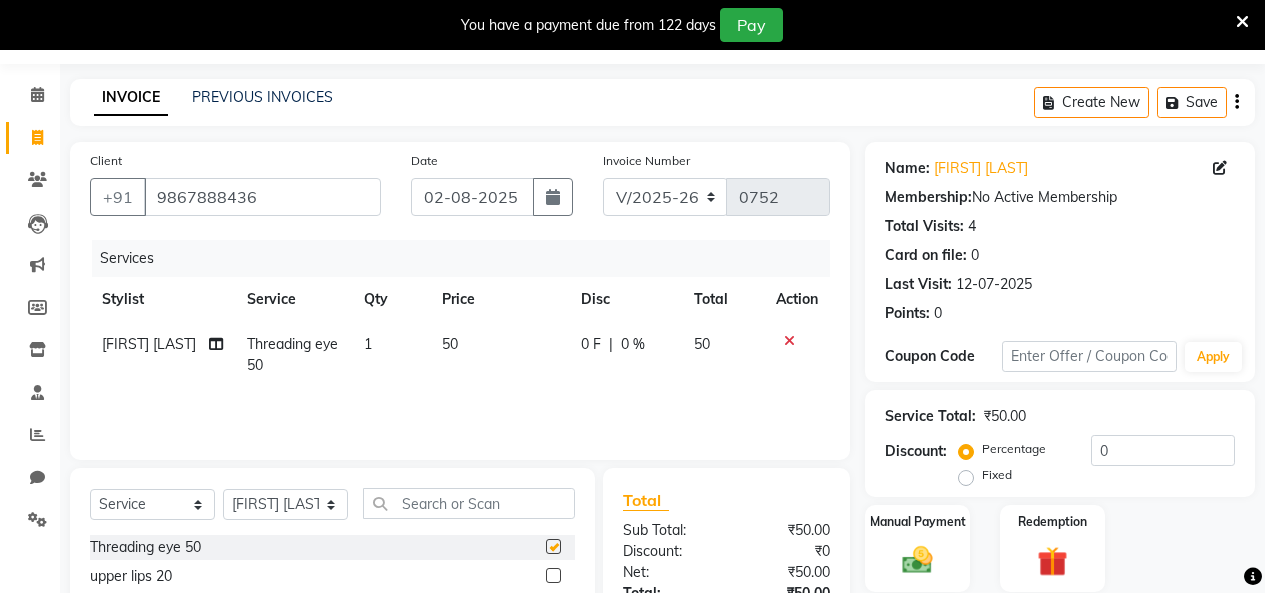 checkbox on "false" 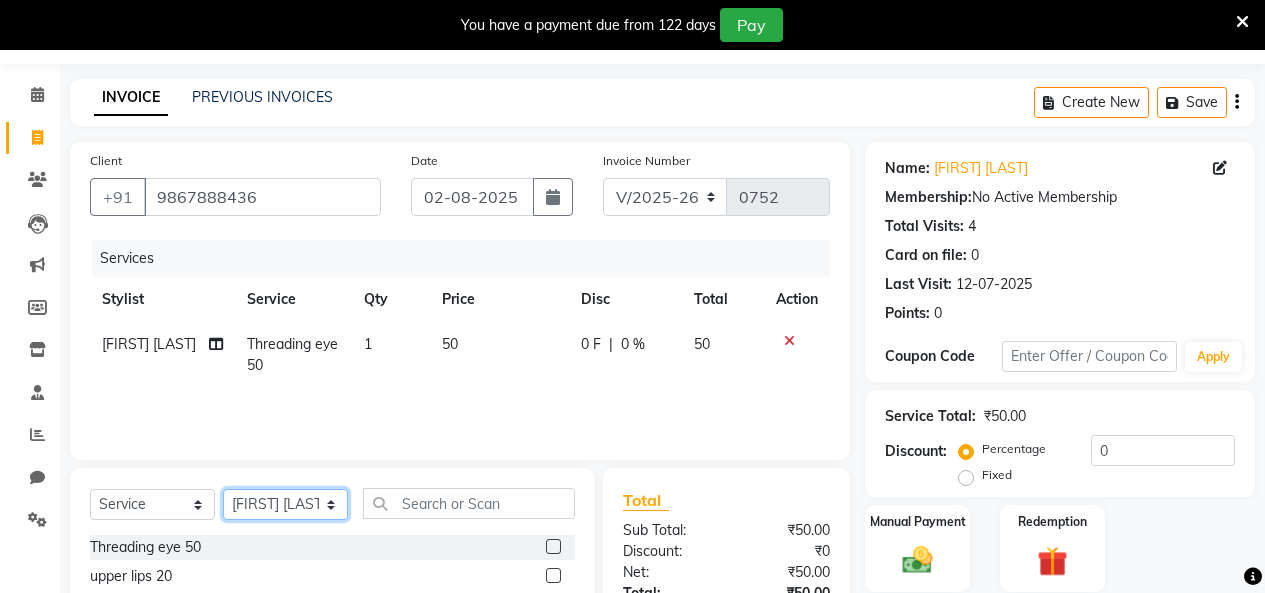 click on "Select Stylist [FIRST] [FIRST] [FIRST] [FIRST] [FIRST] [FIRST] [FIRST] [TITLE]" 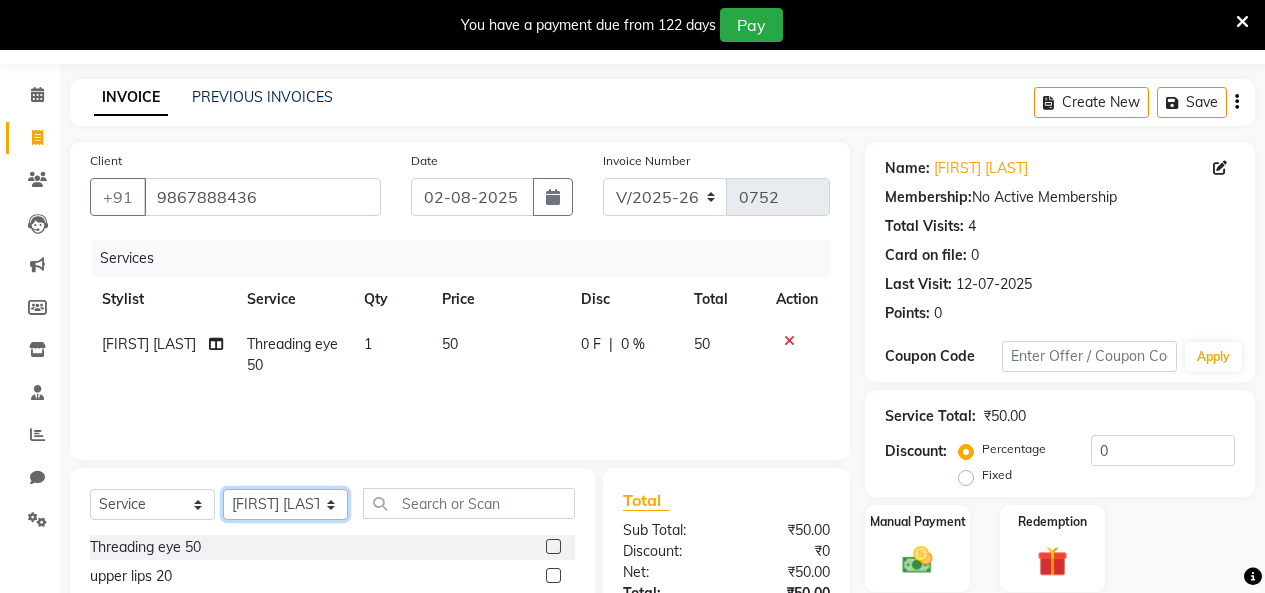 select on "72763" 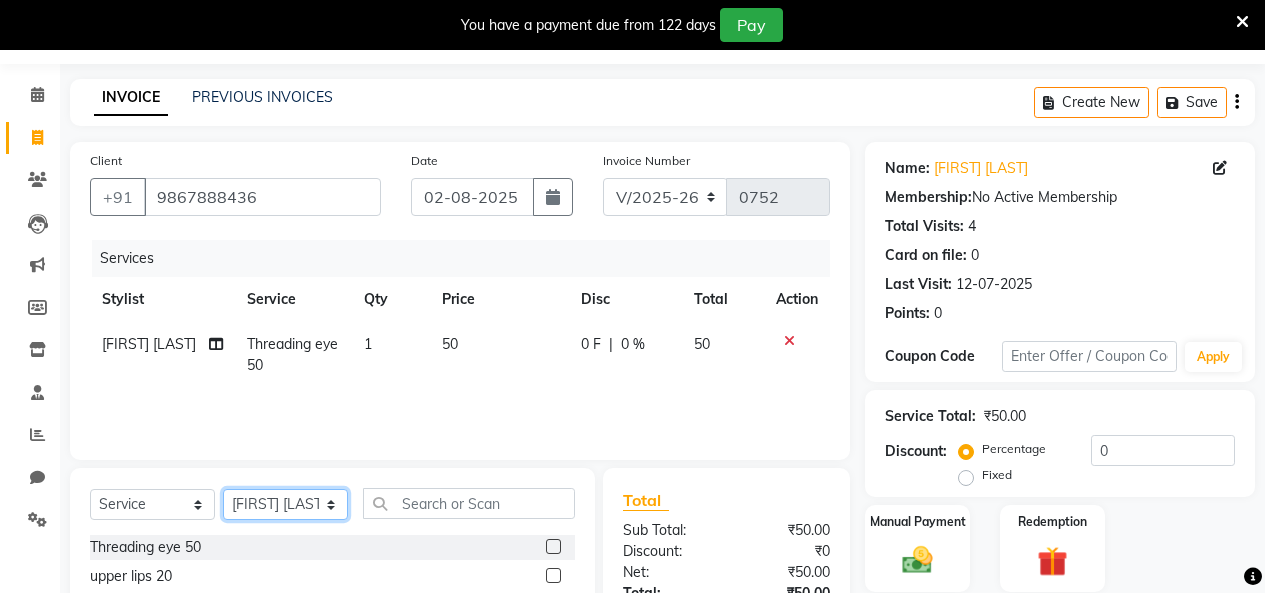 click on "Select Stylist [FIRST] [FIRST] [FIRST] [FIRST] [FIRST] [FIRST] [FIRST] [TITLE]" 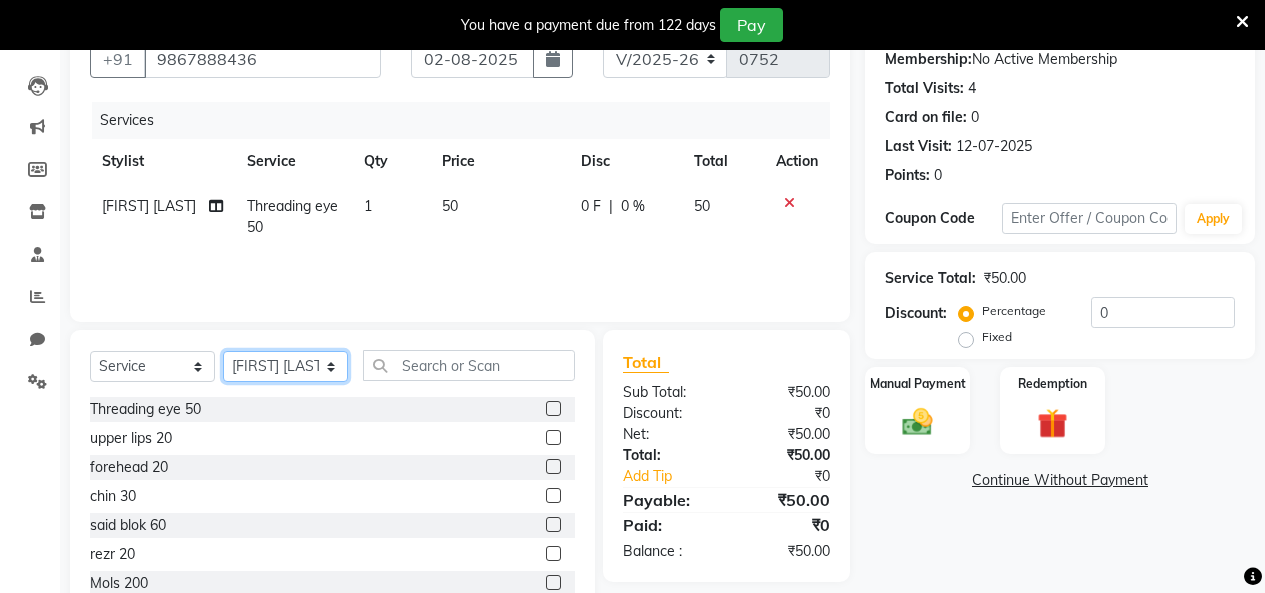 scroll, scrollTop: 197, scrollLeft: 0, axis: vertical 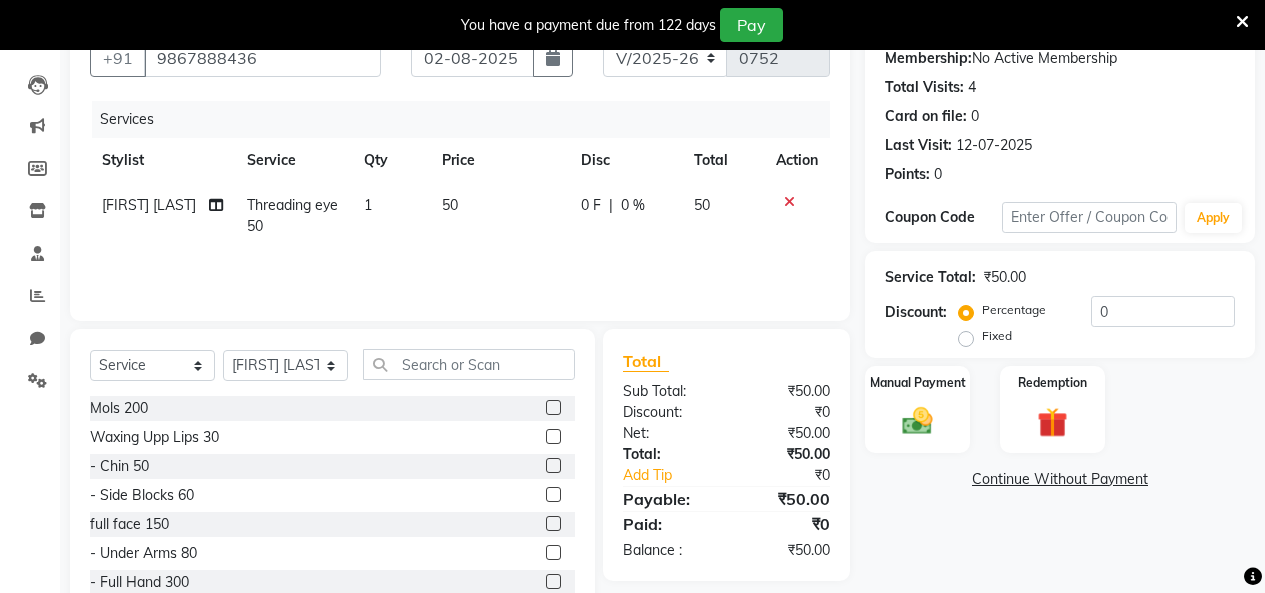 click 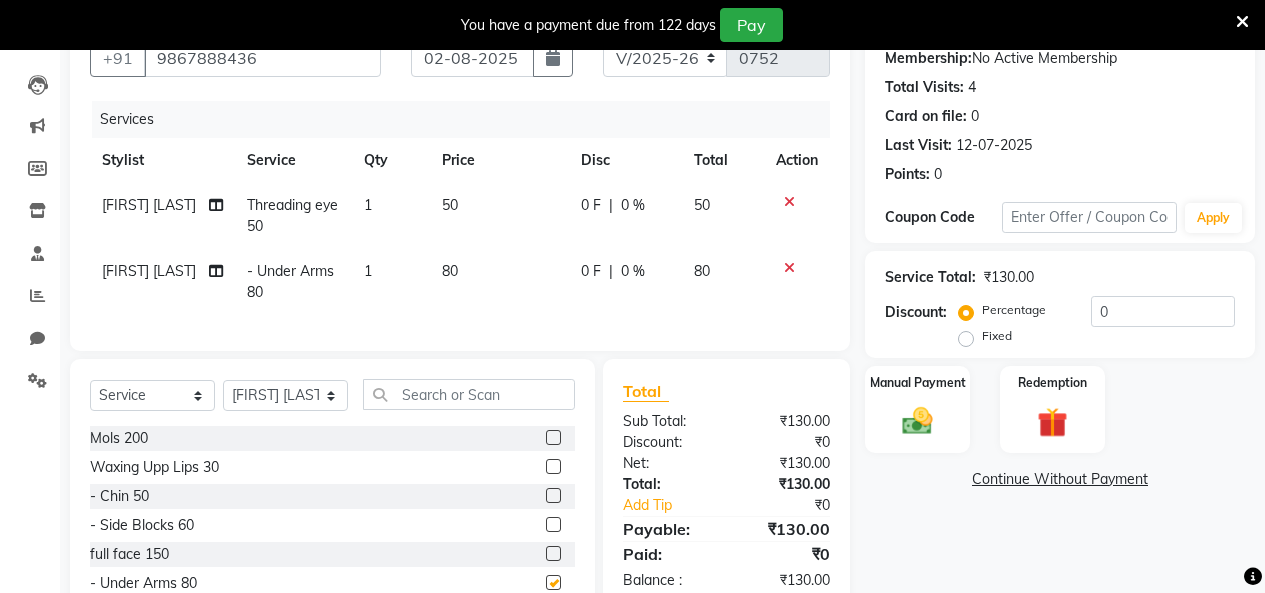 checkbox on "false" 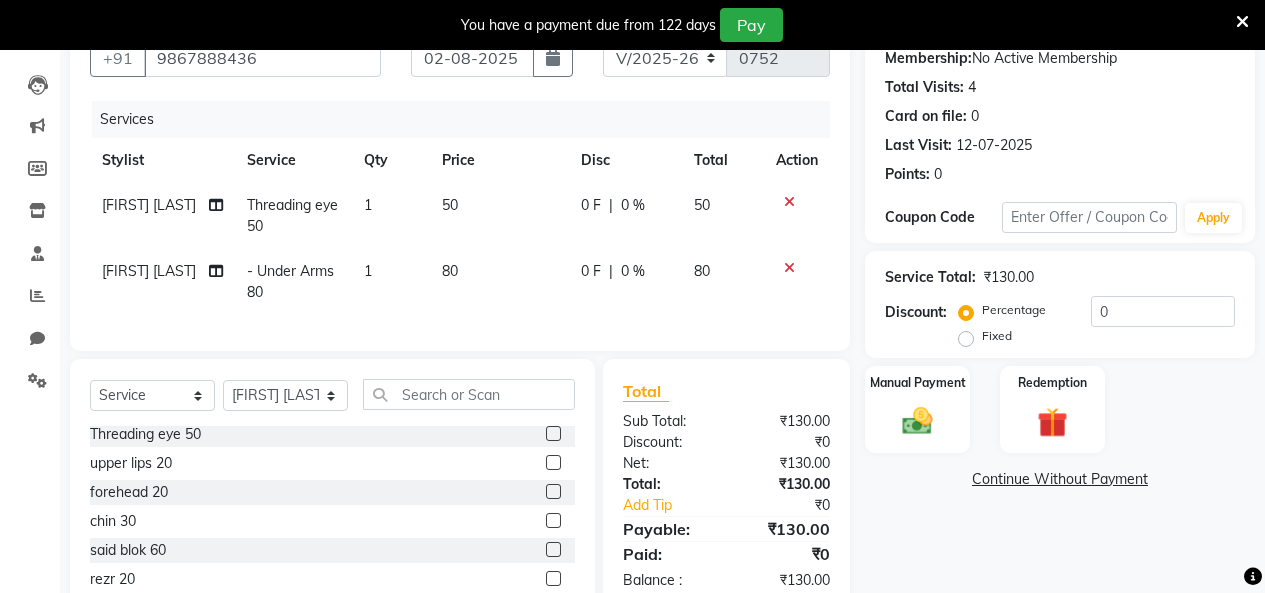 scroll, scrollTop: 0, scrollLeft: 0, axis: both 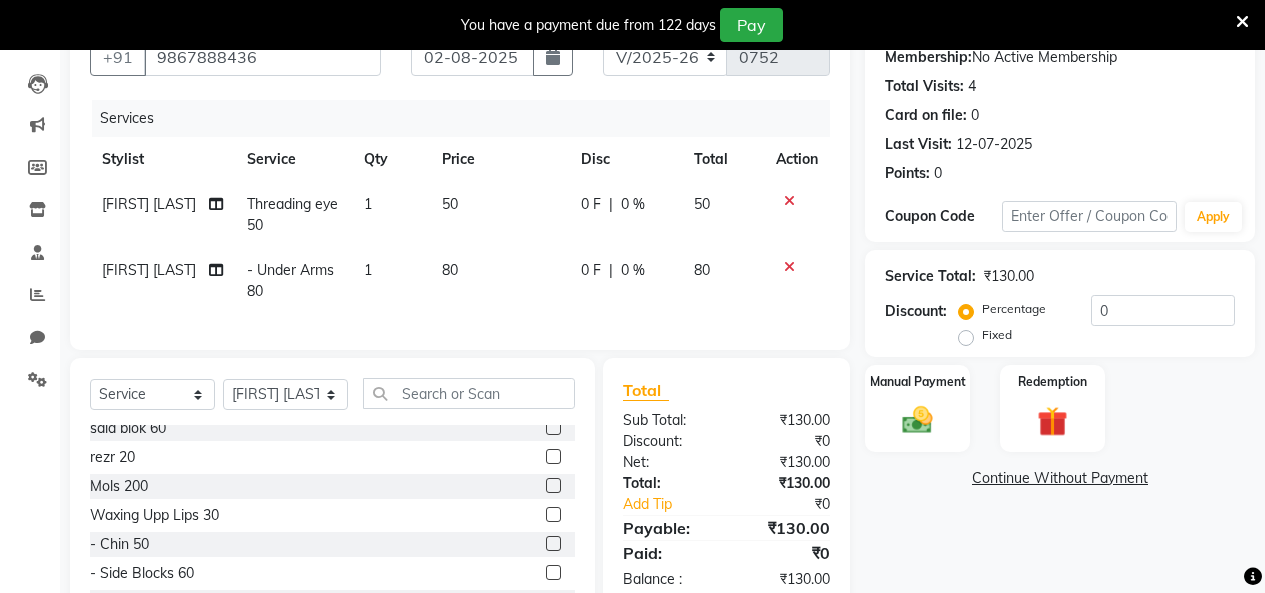 click 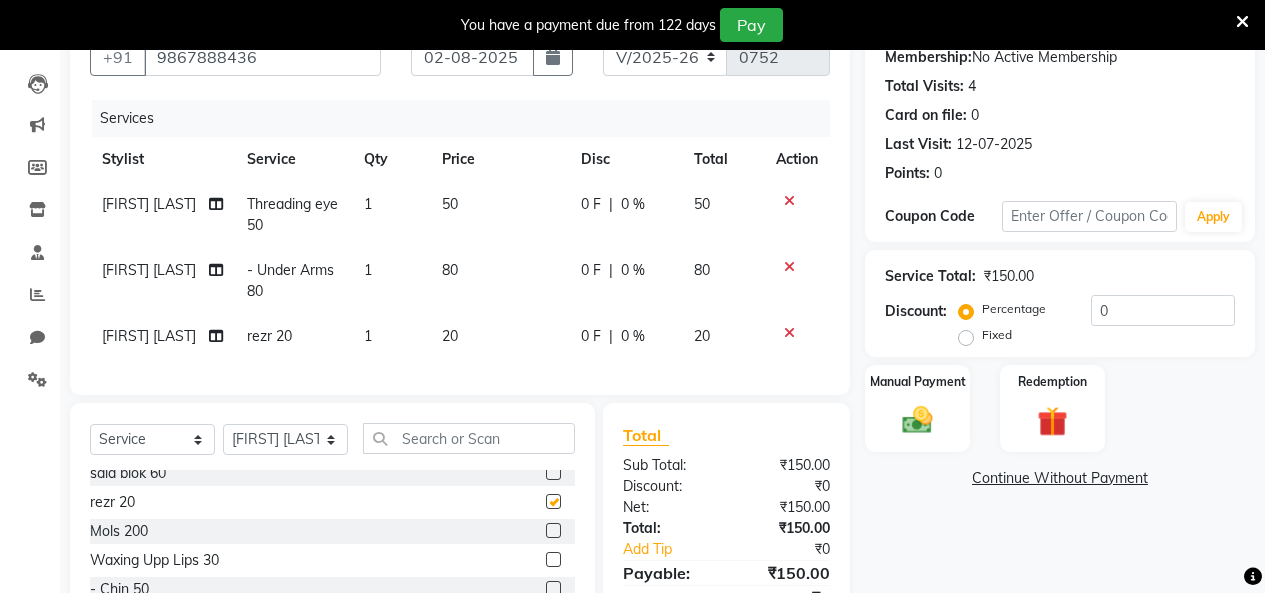 checkbox on "false" 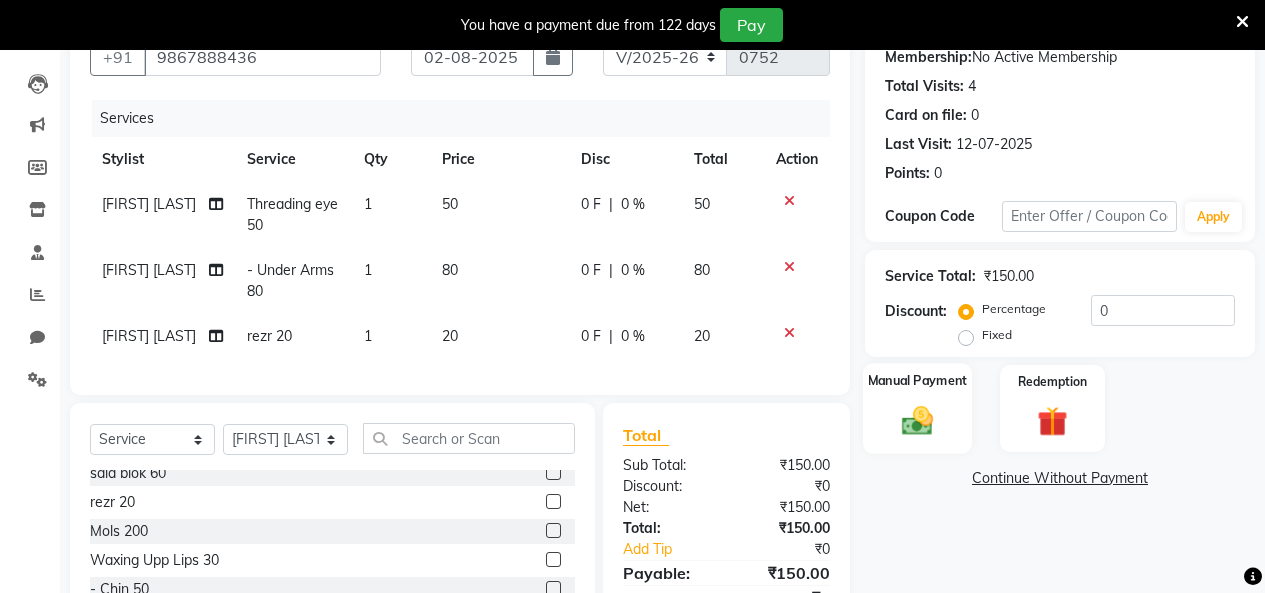 click on "Manual Payment" 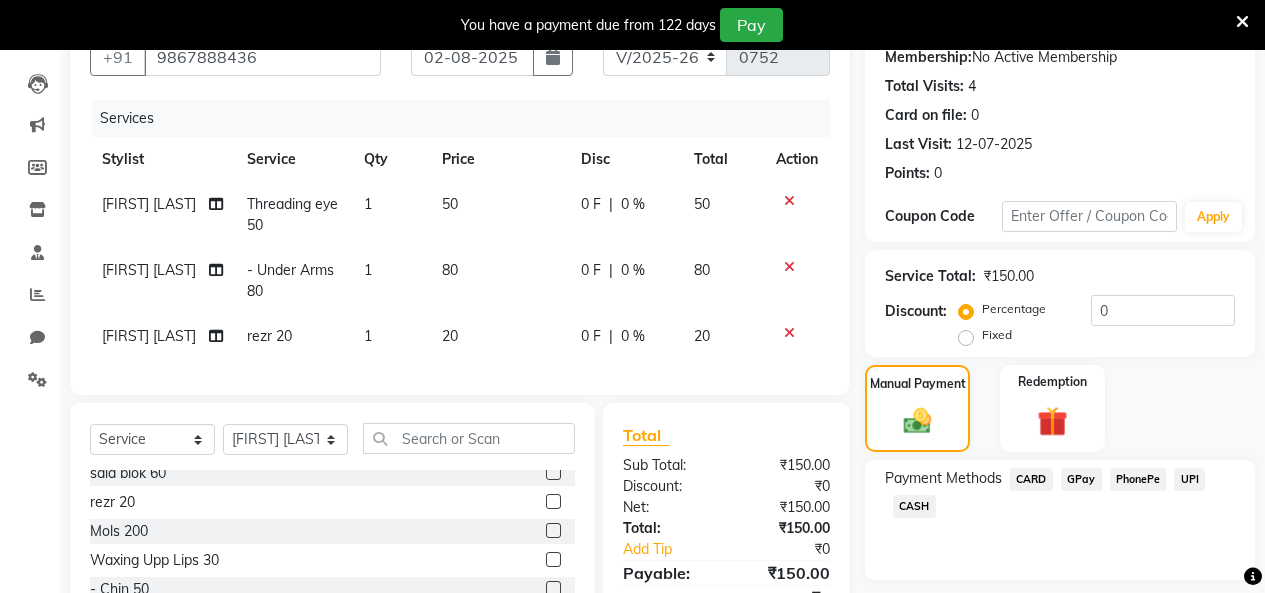 click on "CASH" 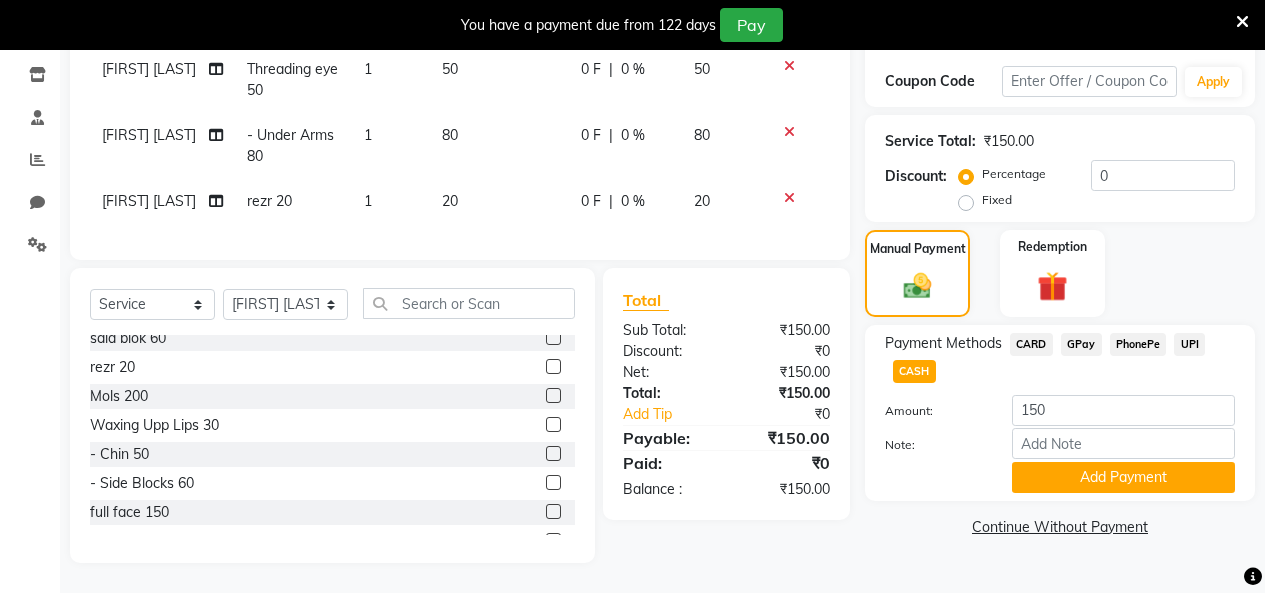 scroll, scrollTop: 348, scrollLeft: 0, axis: vertical 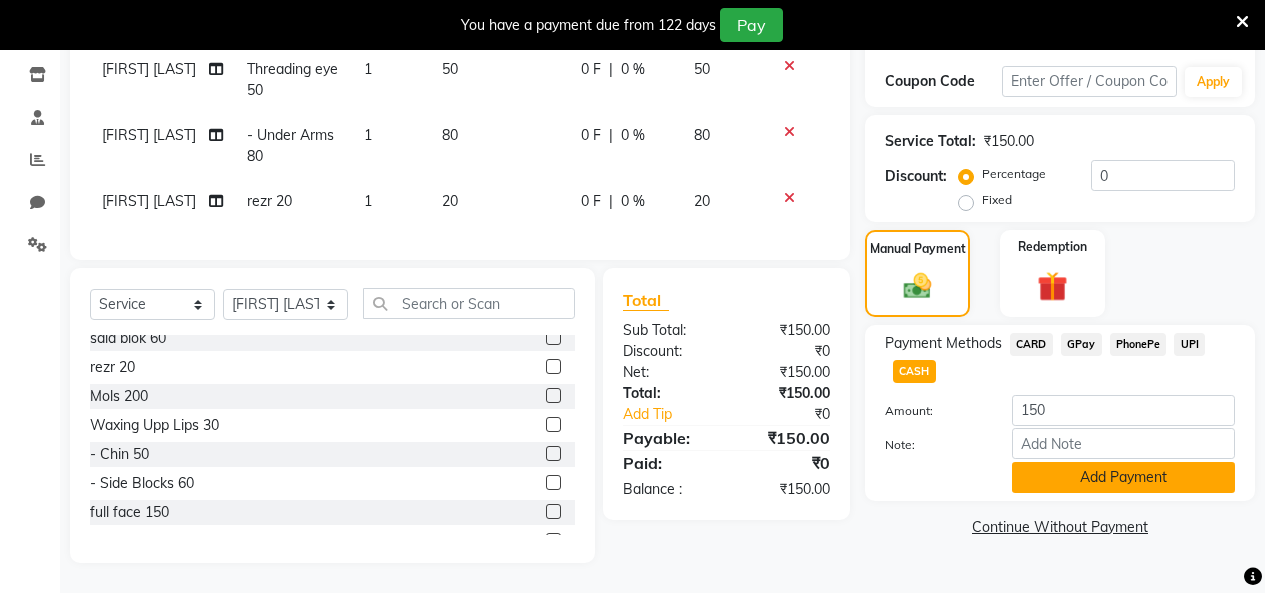click on "Add Payment" 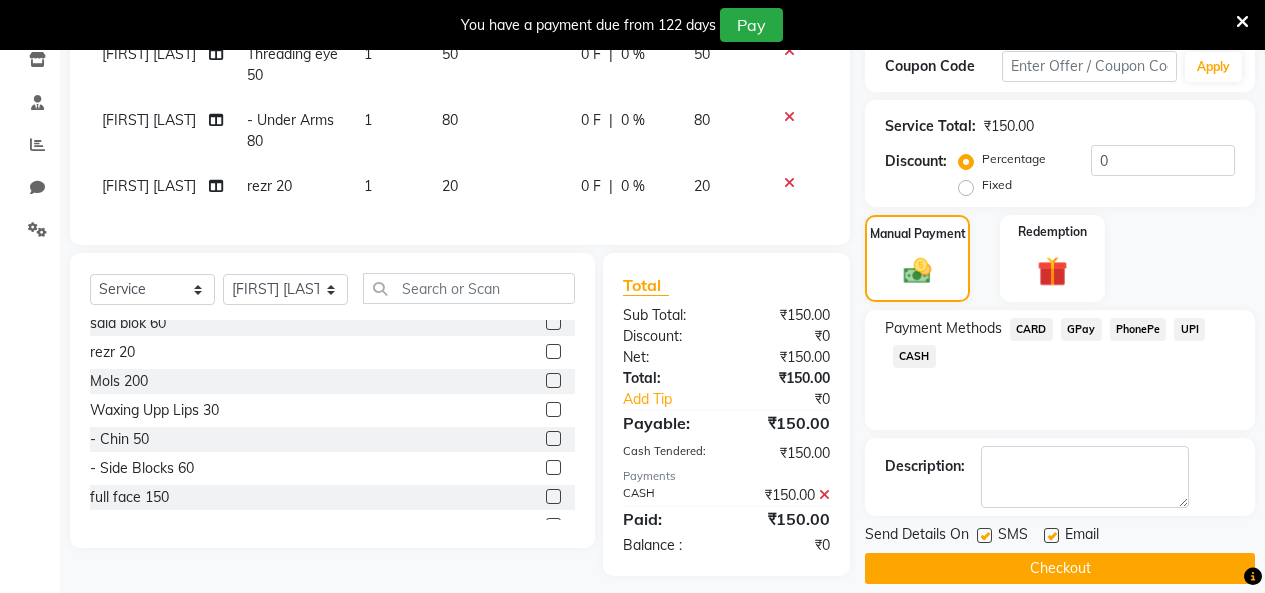 click on "Checkout" 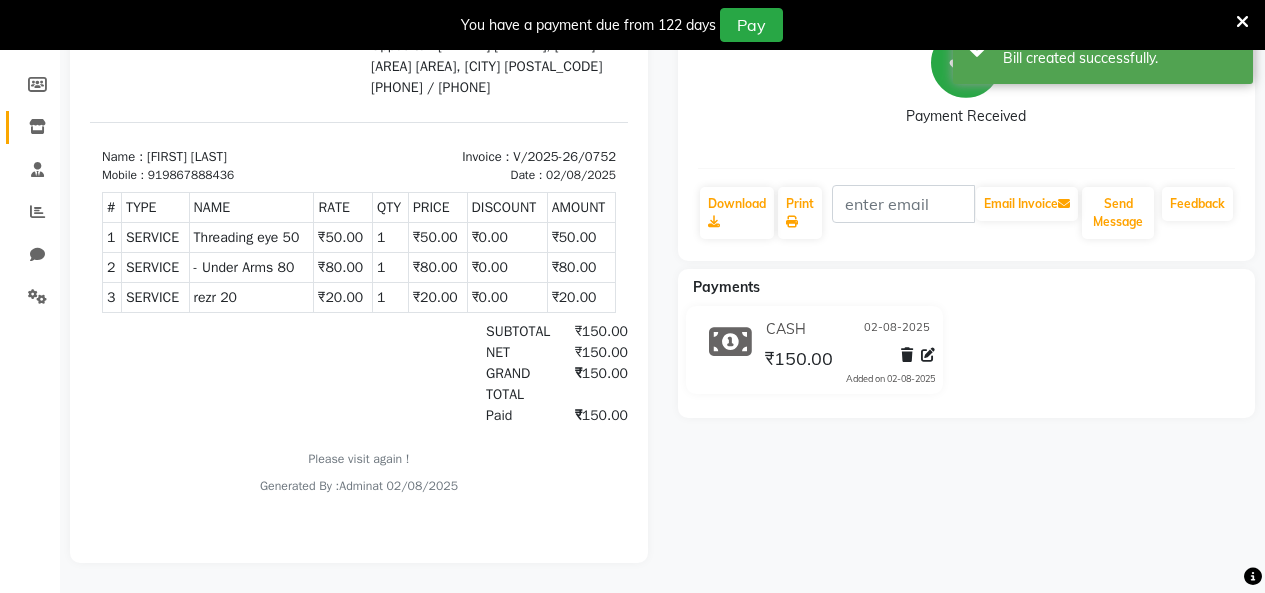 scroll, scrollTop: 0, scrollLeft: 0, axis: both 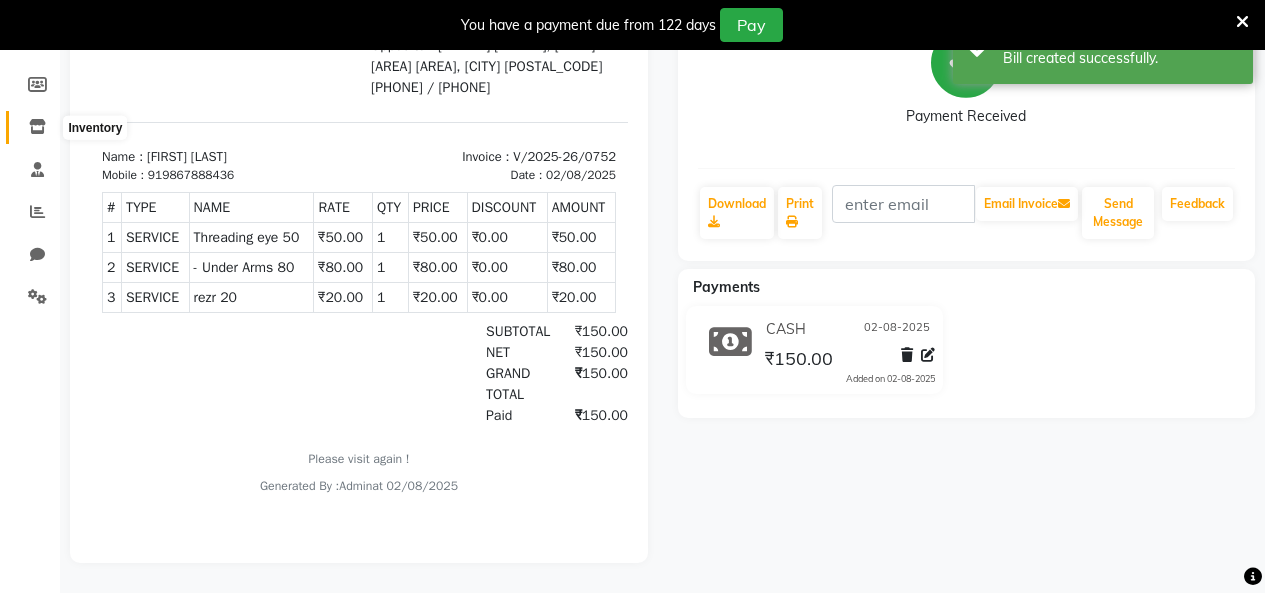 click 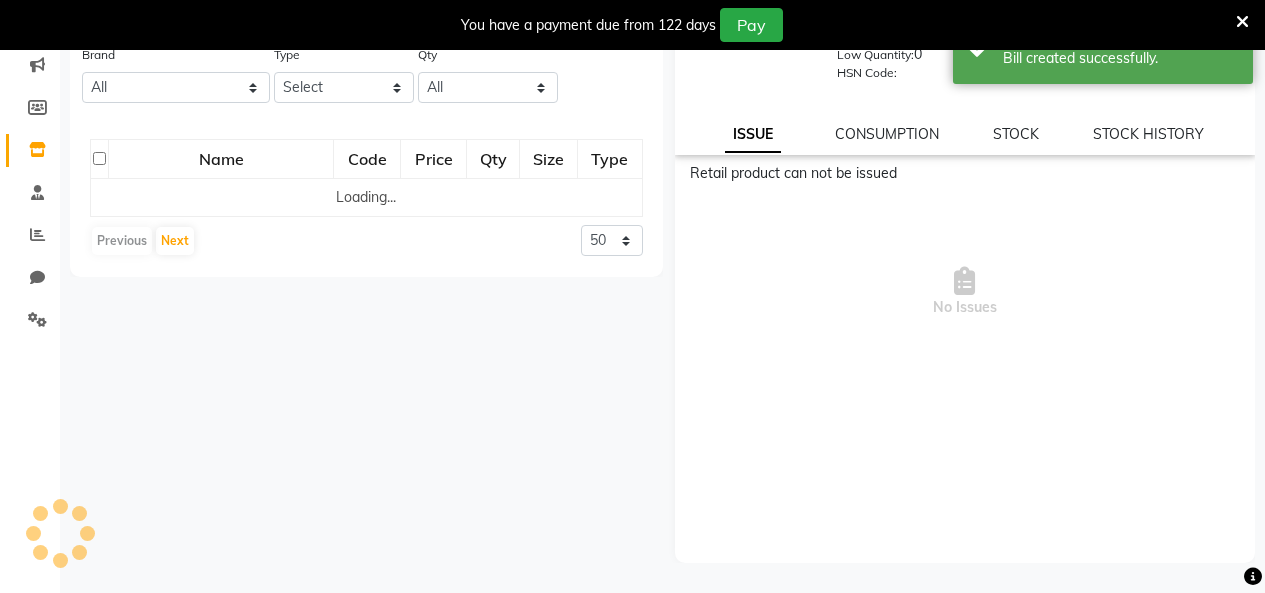 scroll, scrollTop: 63, scrollLeft: 0, axis: vertical 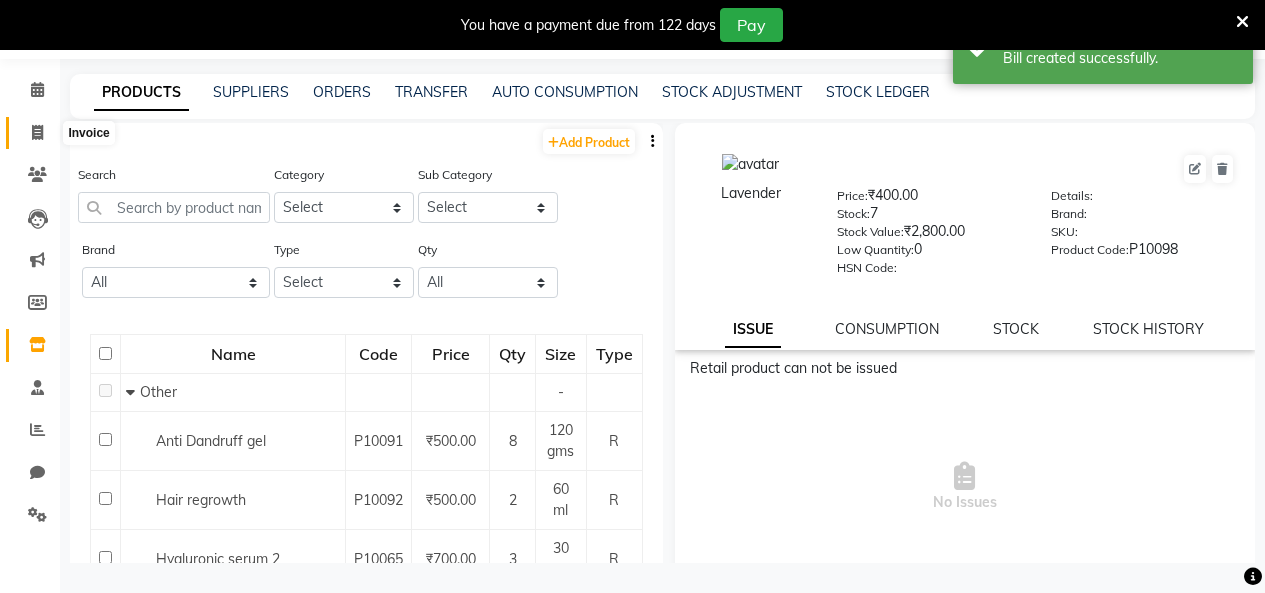 click 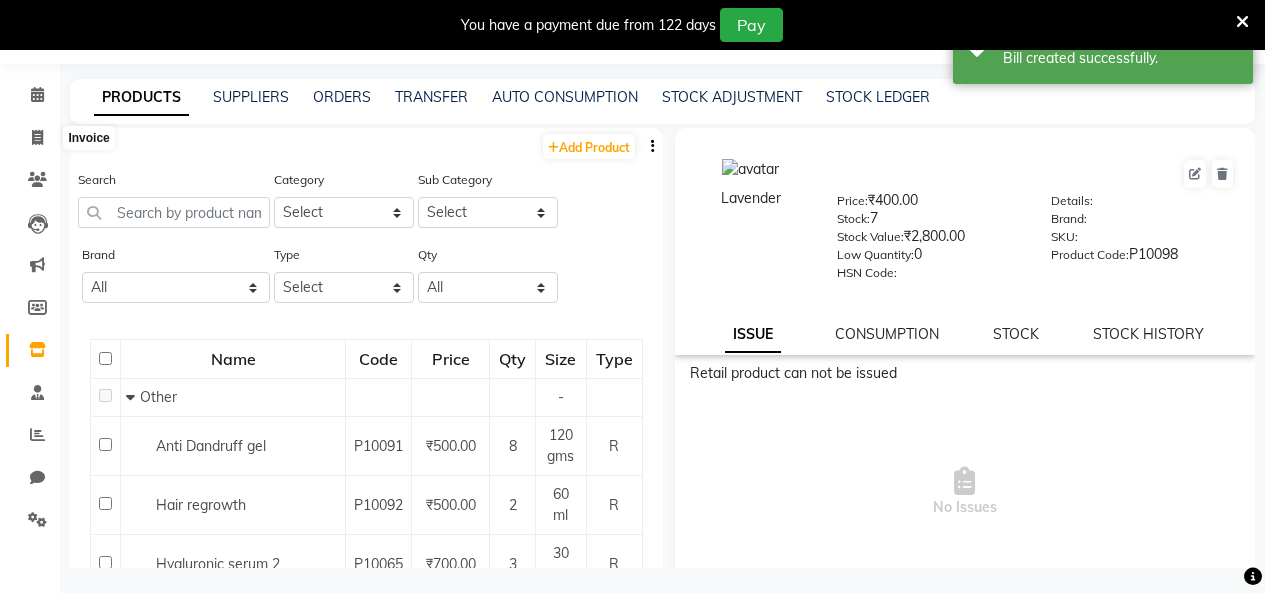 select on "8049" 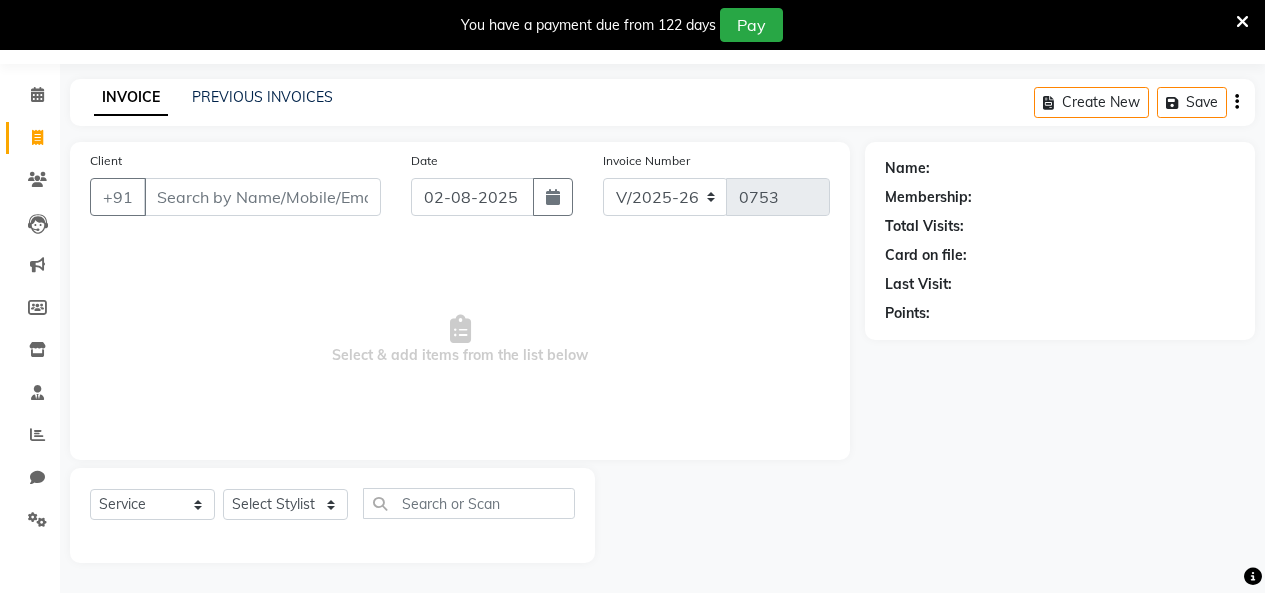 click on "Client" at bounding box center [262, 197] 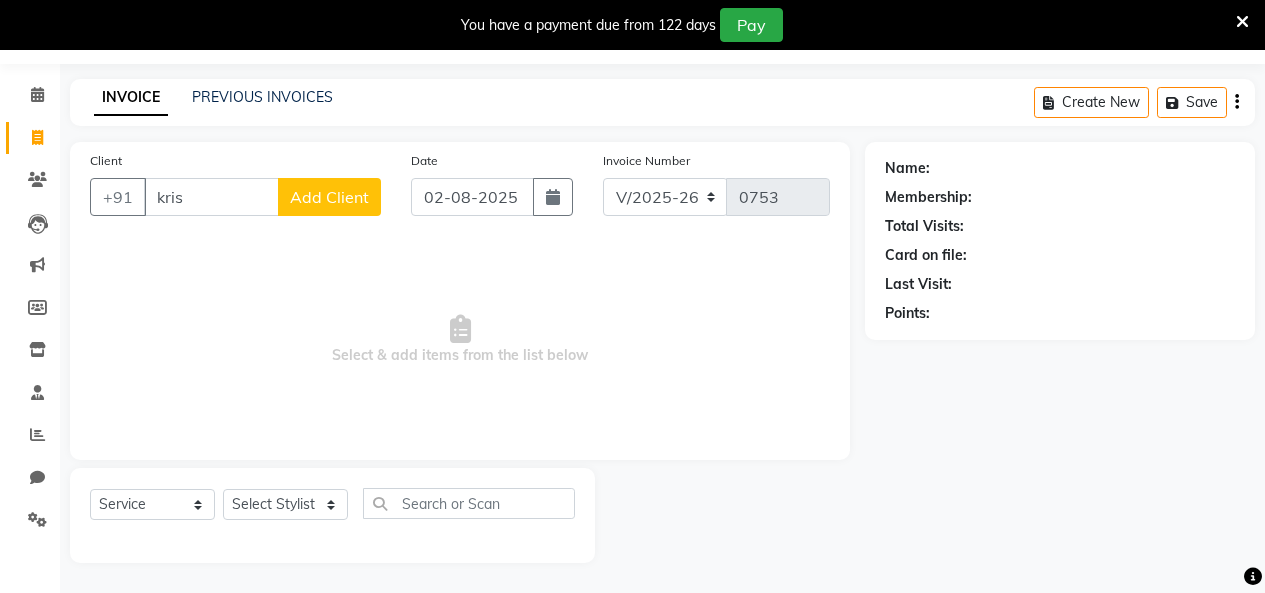 scroll, scrollTop: 58, scrollLeft: 0, axis: vertical 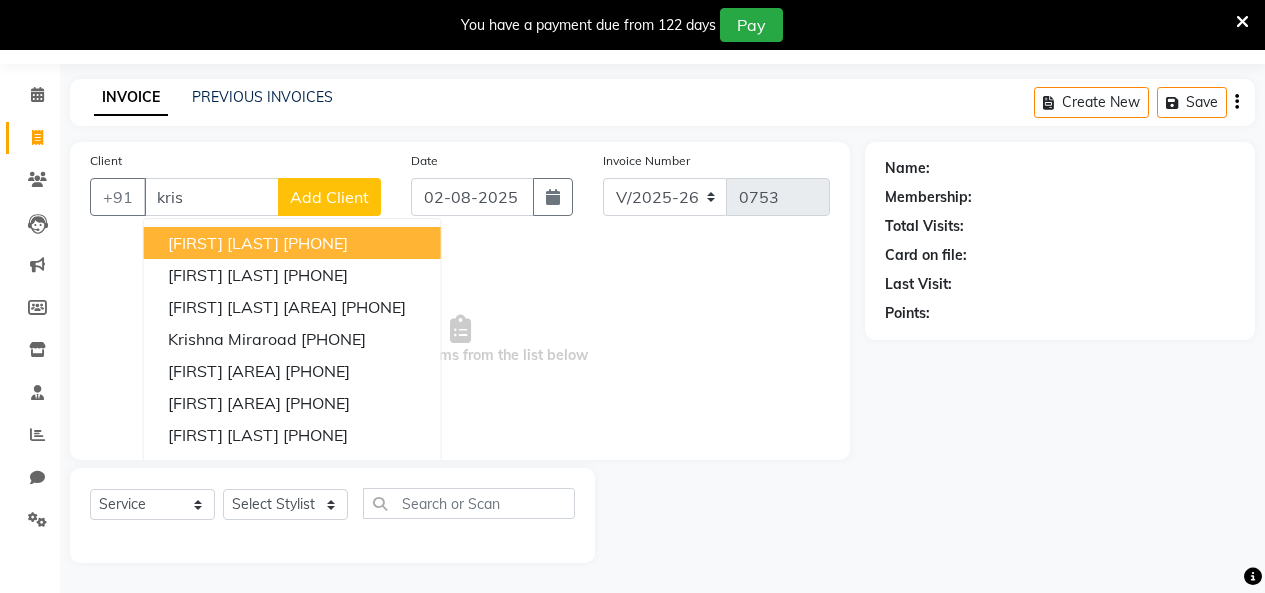 click on "kris" at bounding box center [211, 197] 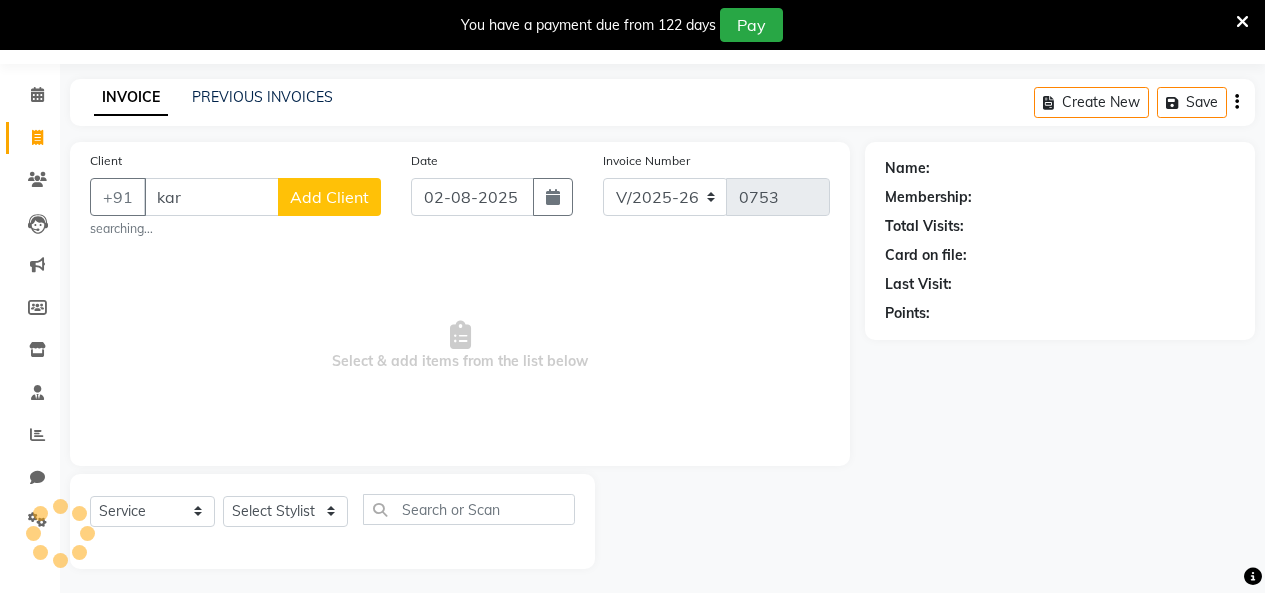 scroll, scrollTop: 58, scrollLeft: 0, axis: vertical 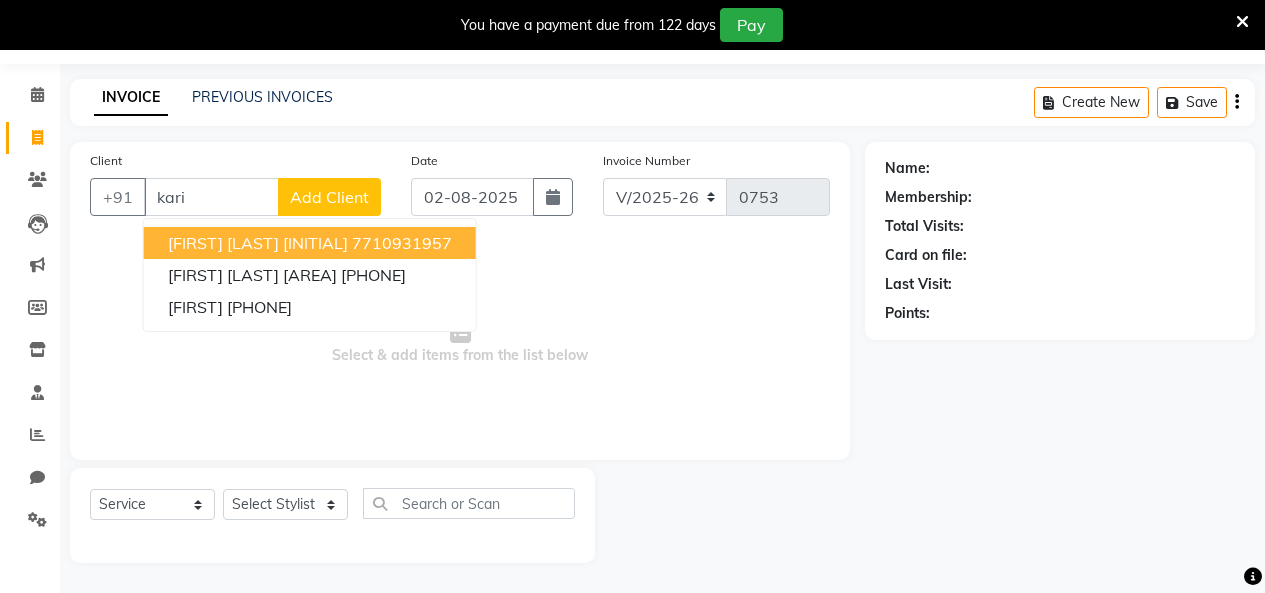 click on "7710931957" at bounding box center (402, 243) 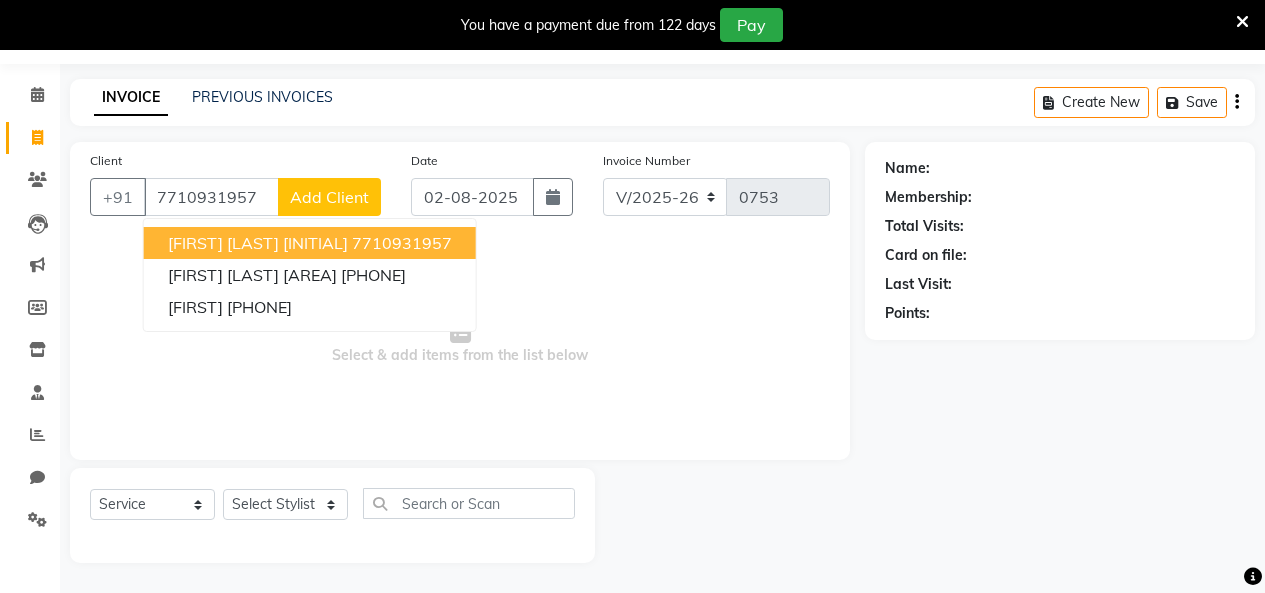 type on "7710931957" 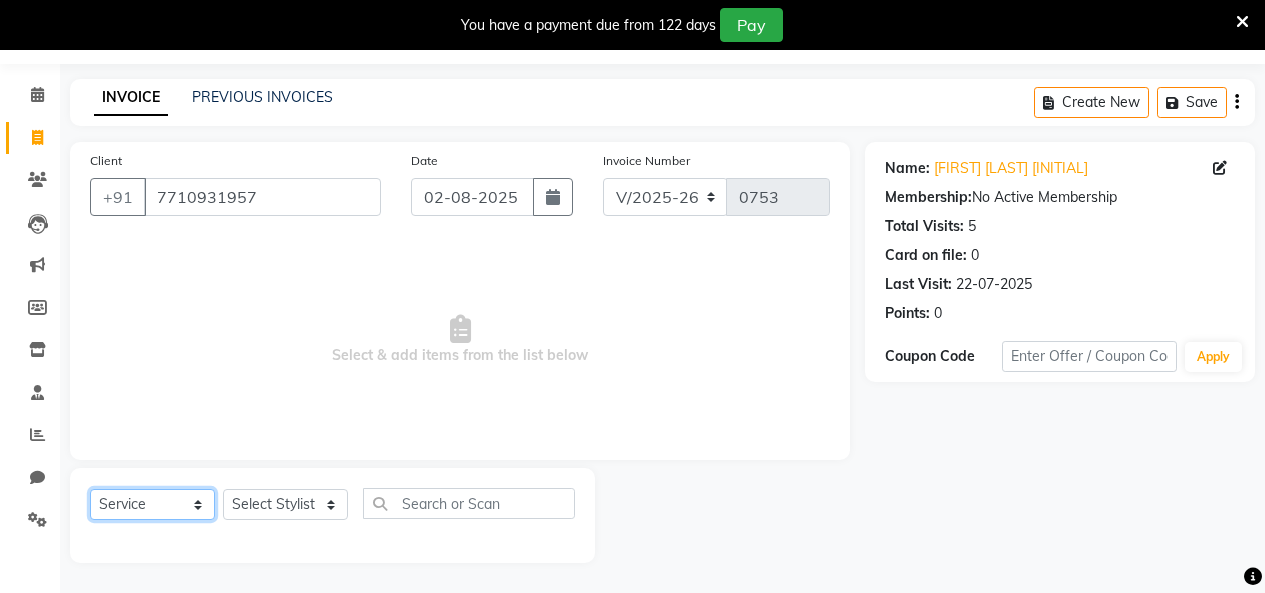 click on "Select  Service  Product  Membership  Package Voucher Prepaid Gift Card" 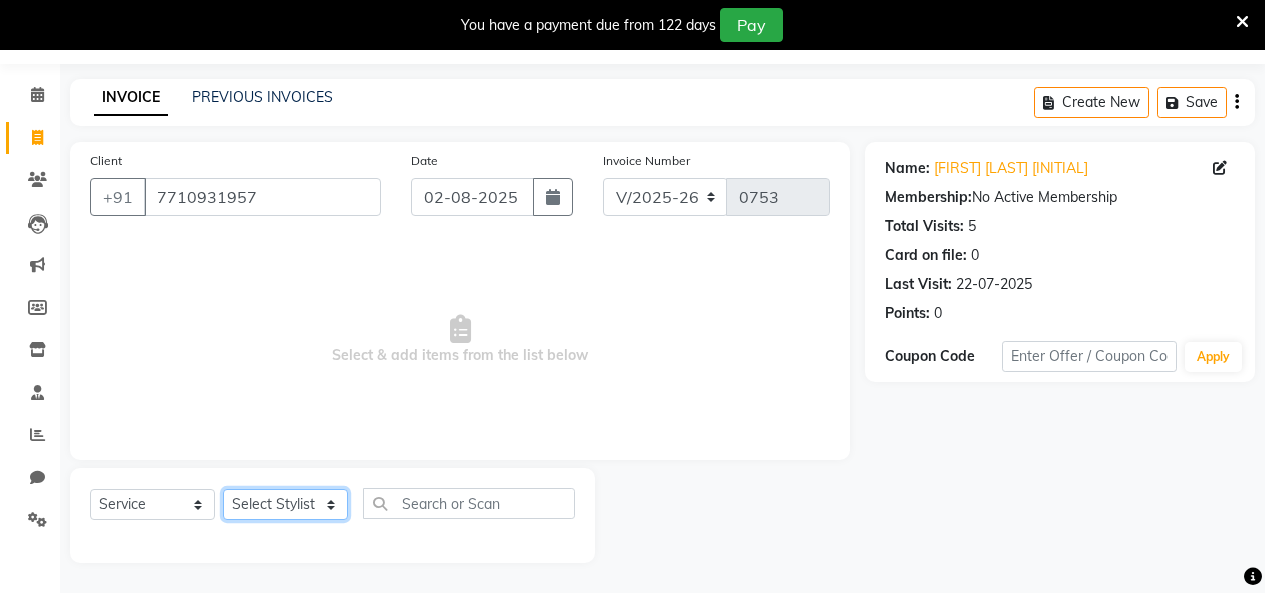 click on "Select Stylist [FIRST] [FIRST] [FIRST] [FIRST] [FIRST] [FIRST] [FIRST] [TITLE]" 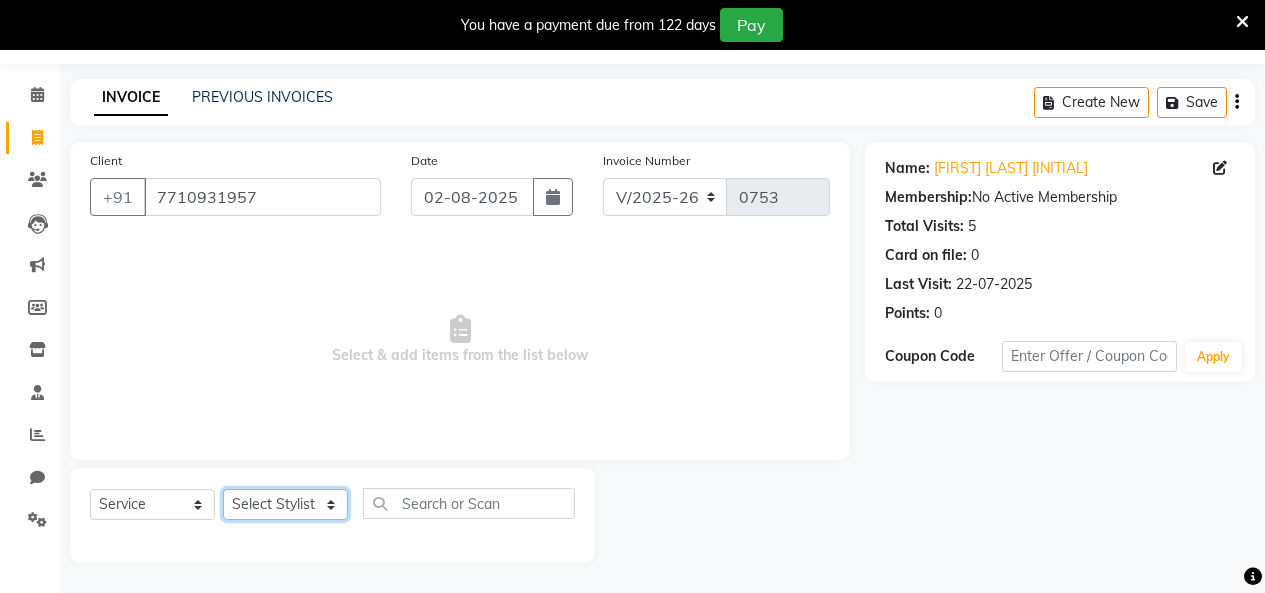 select on "72762" 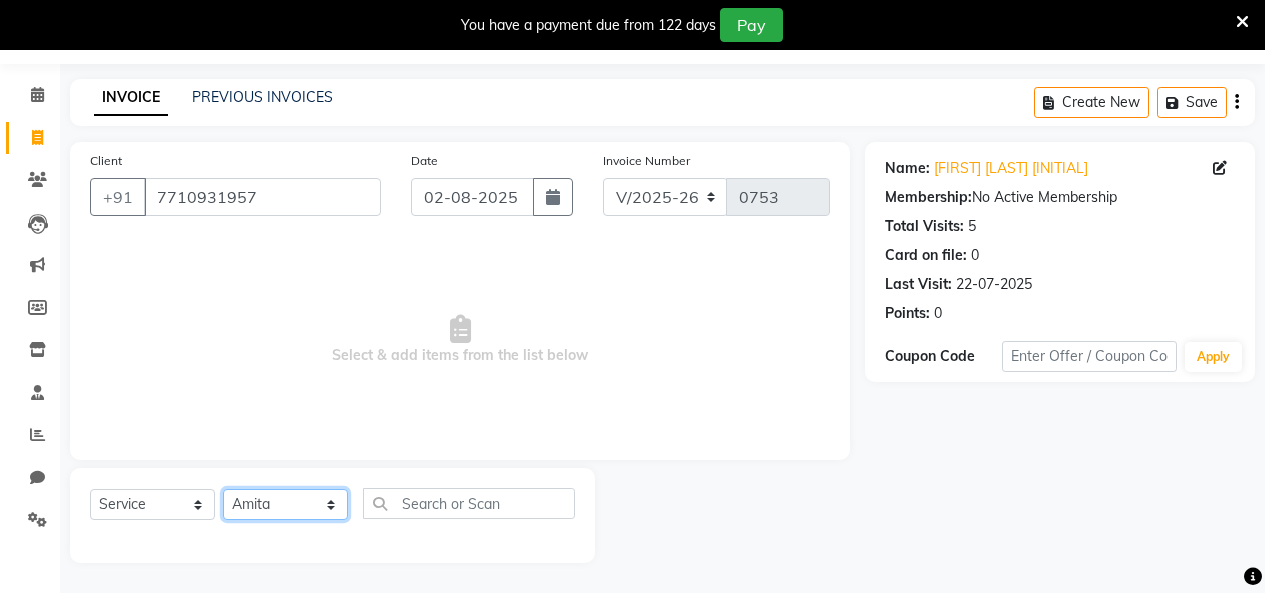 click on "Select Stylist [FIRST] [FIRST] [FIRST] [FIRST] [FIRST] [FIRST] [FIRST] [TITLE]" 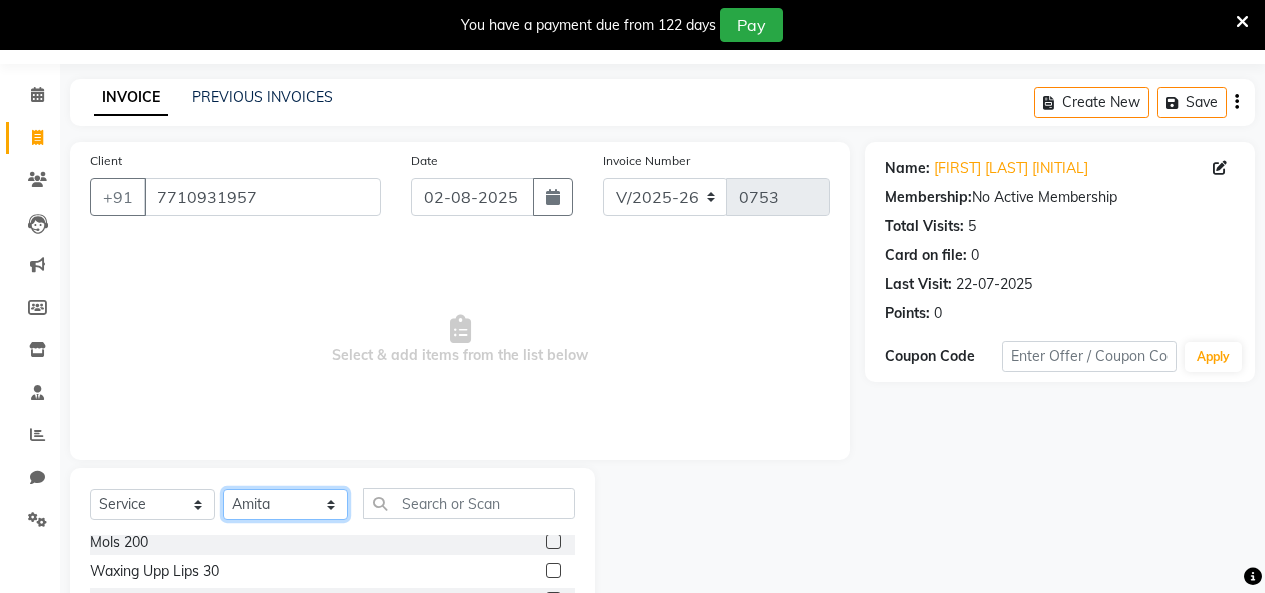 scroll, scrollTop: 180, scrollLeft: 0, axis: vertical 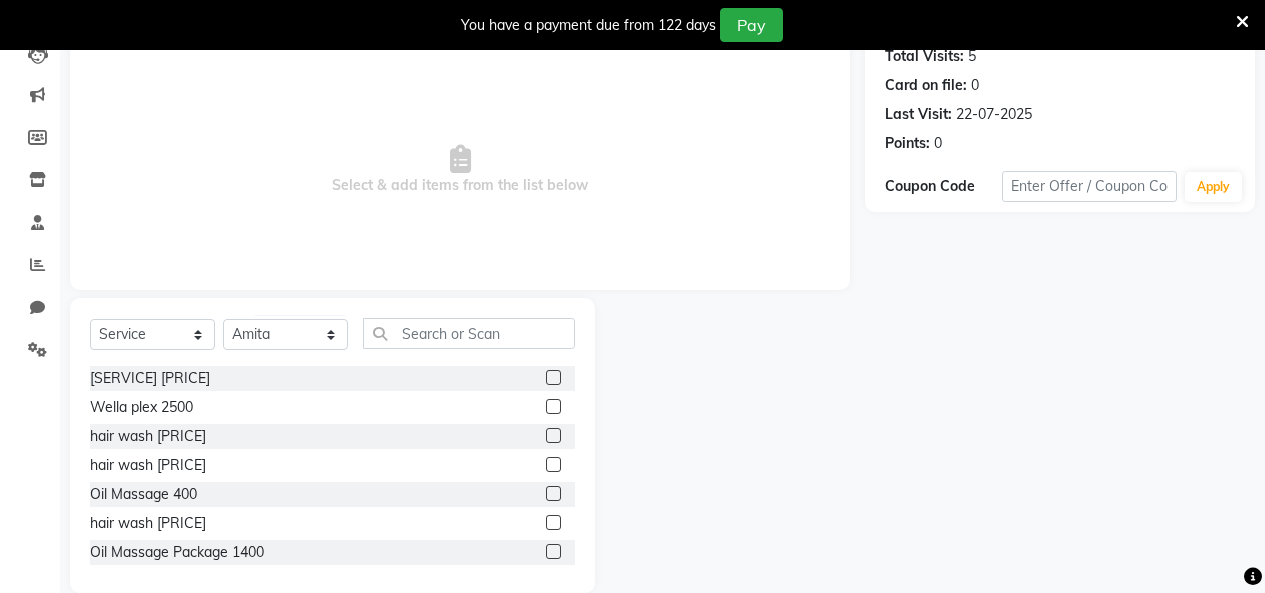 click 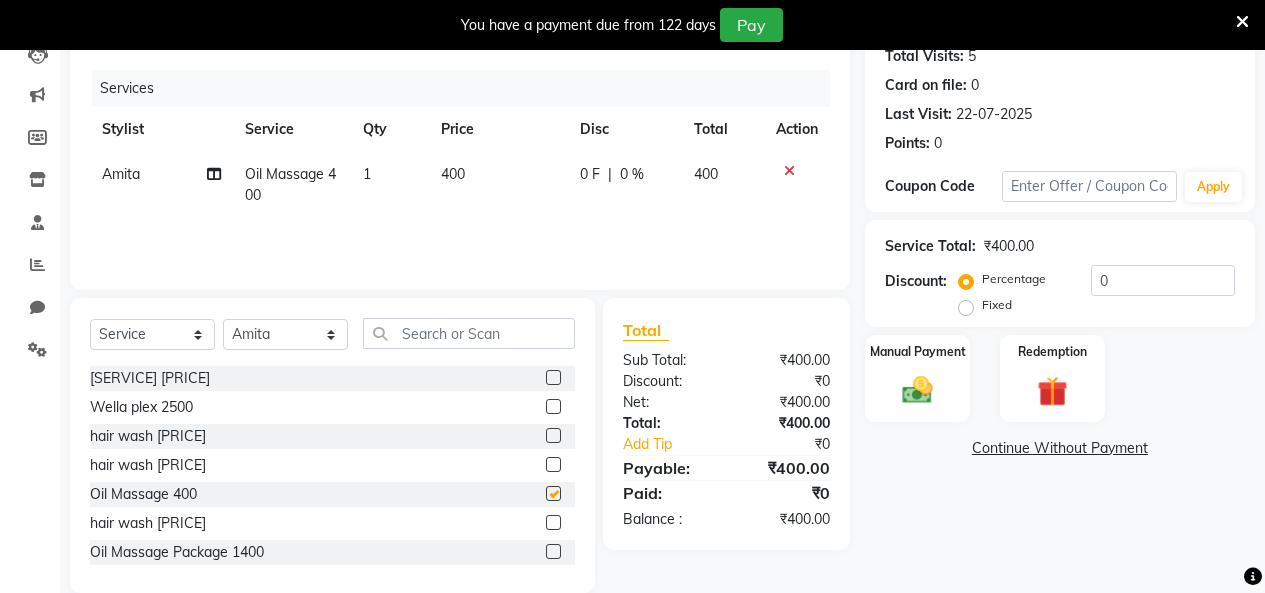 checkbox on "false" 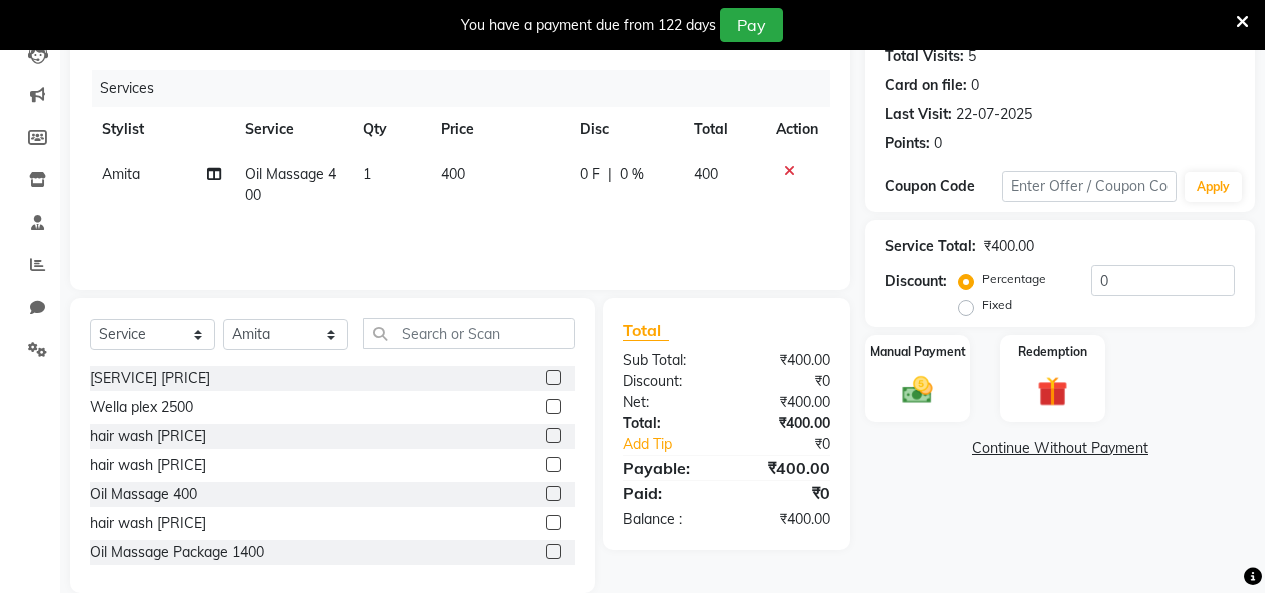 click 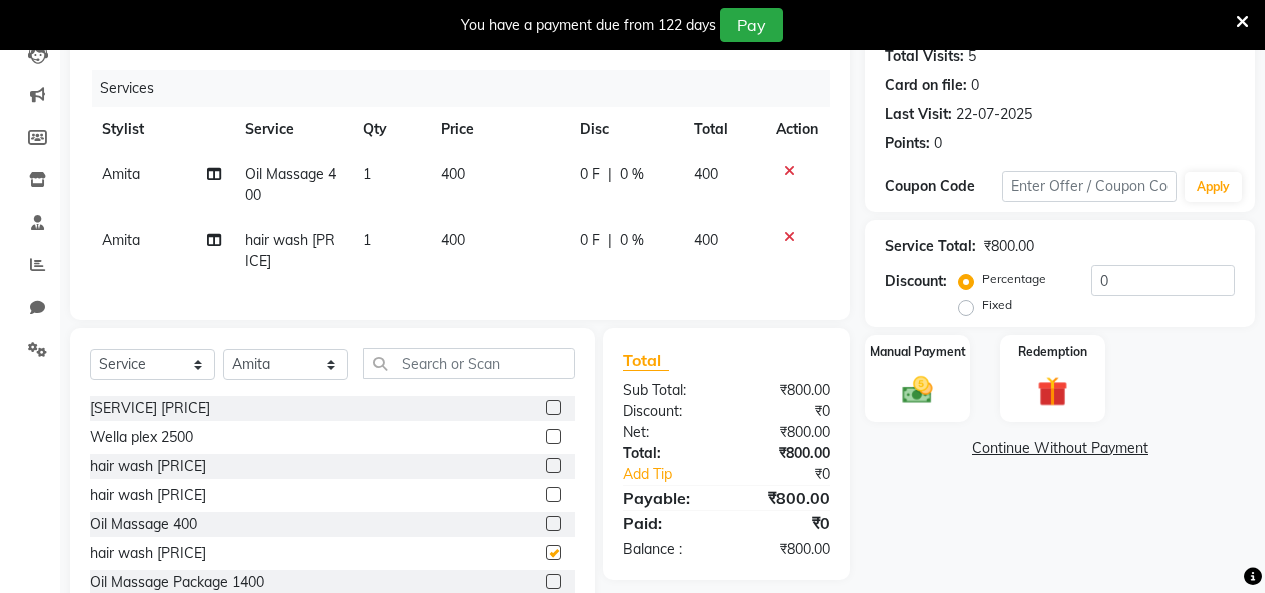 checkbox on "false" 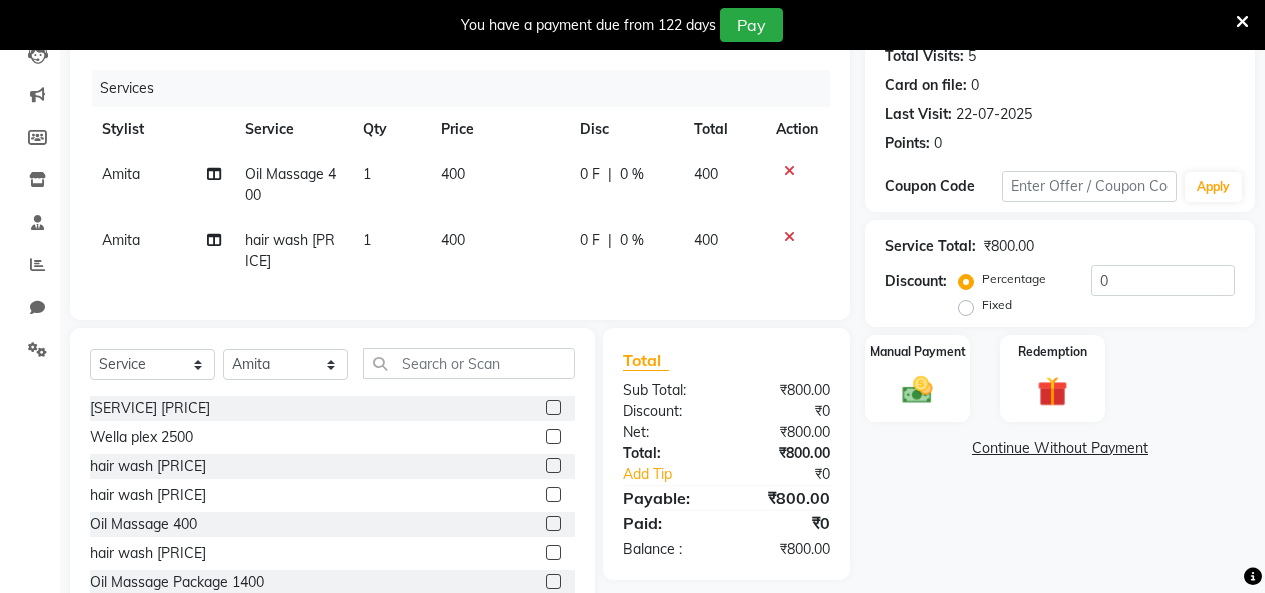 click 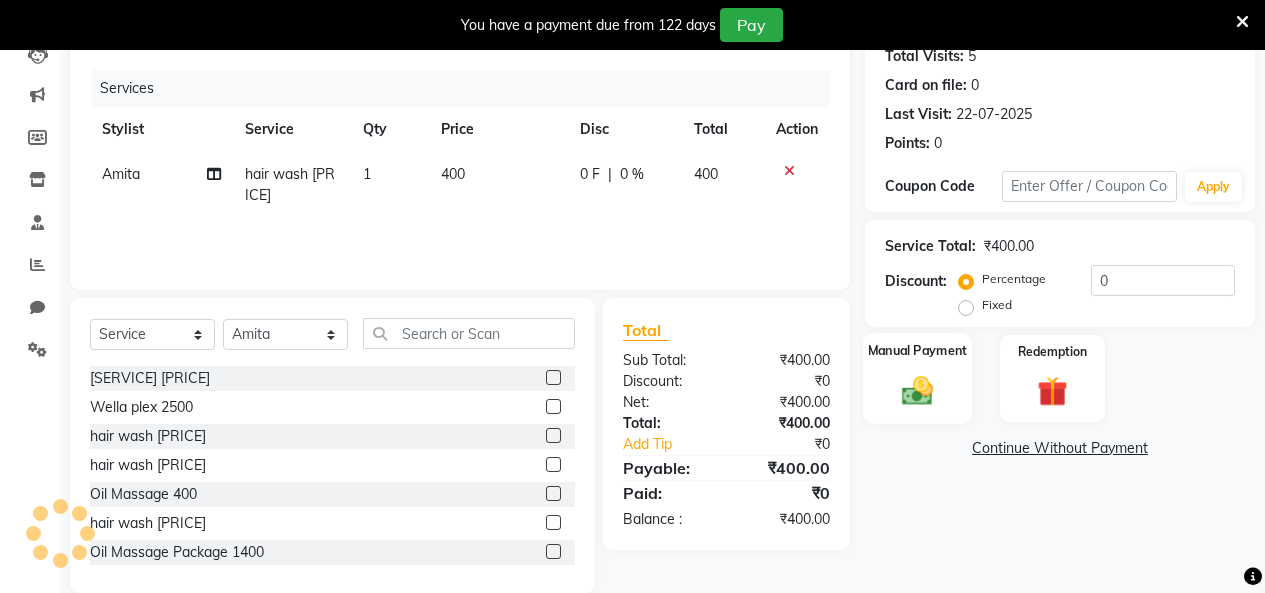 drag, startPoint x: 887, startPoint y: 384, endPoint x: 913, endPoint y: 389, distance: 26.476404 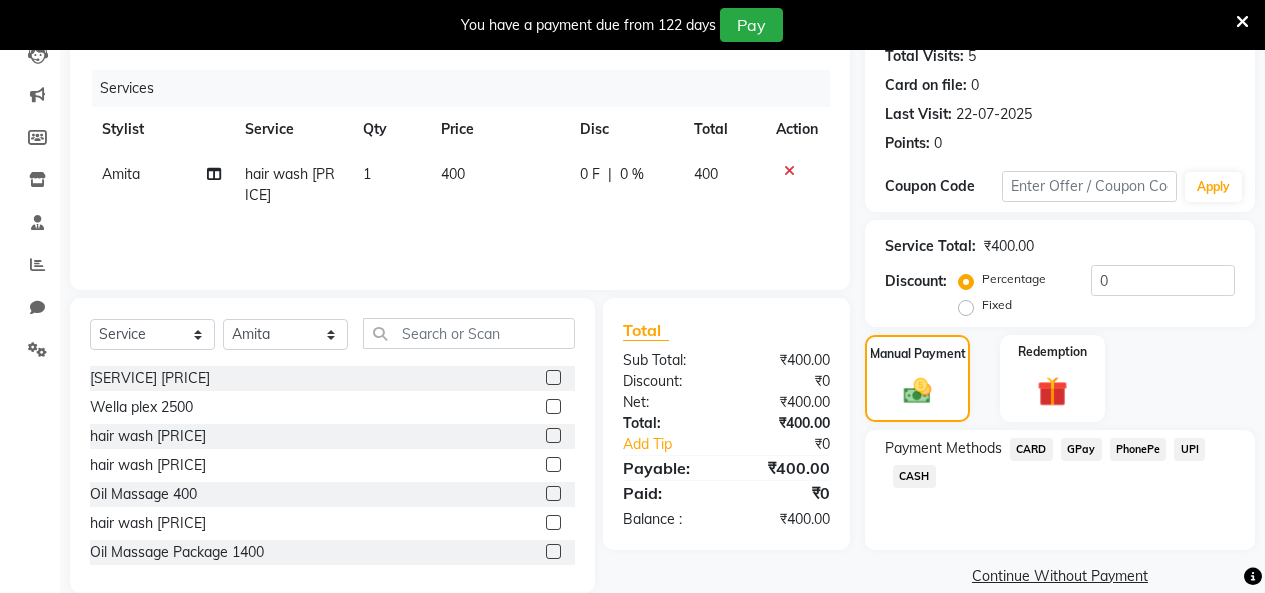 click on "CASH" 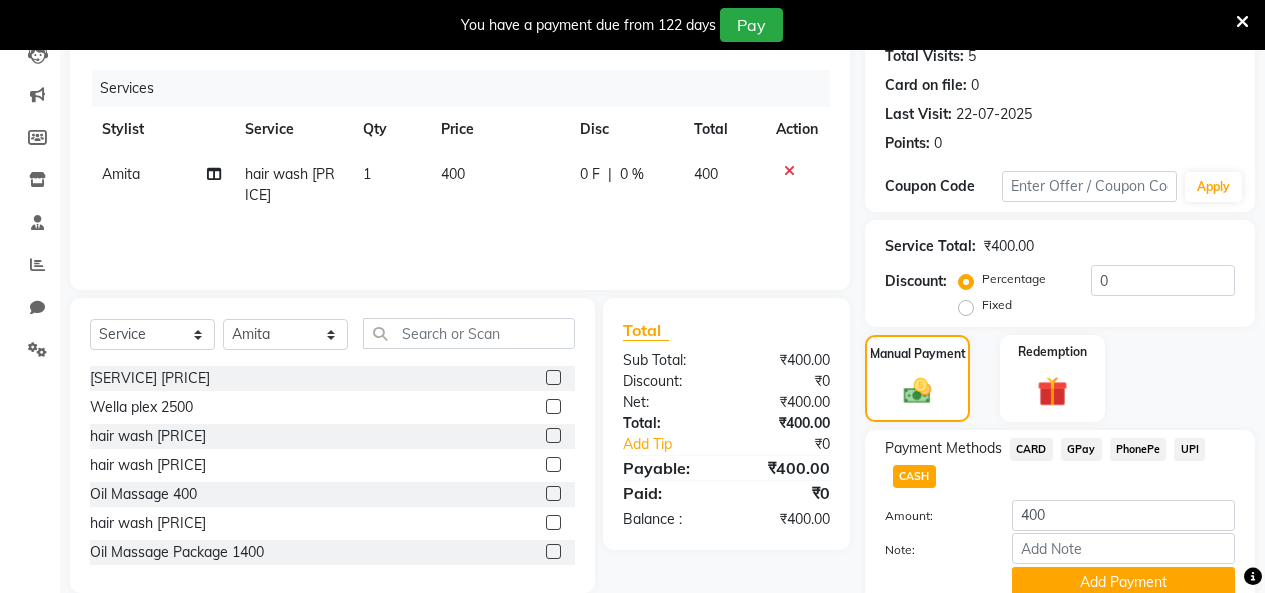 scroll, scrollTop: 312, scrollLeft: 0, axis: vertical 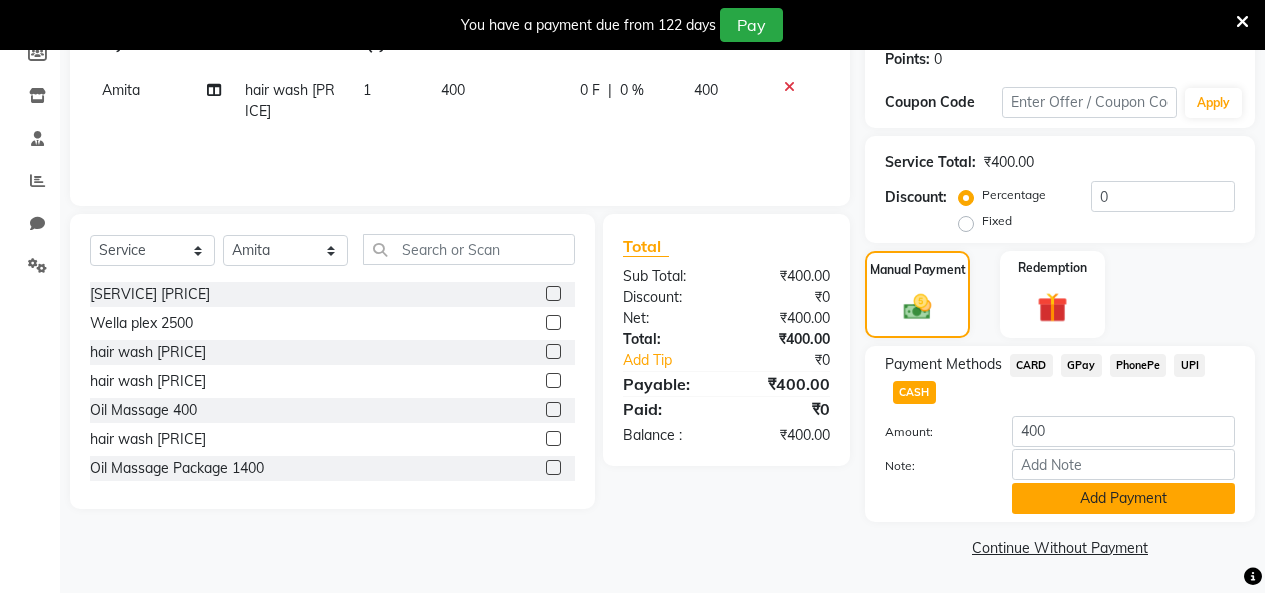 click on "Add Payment" 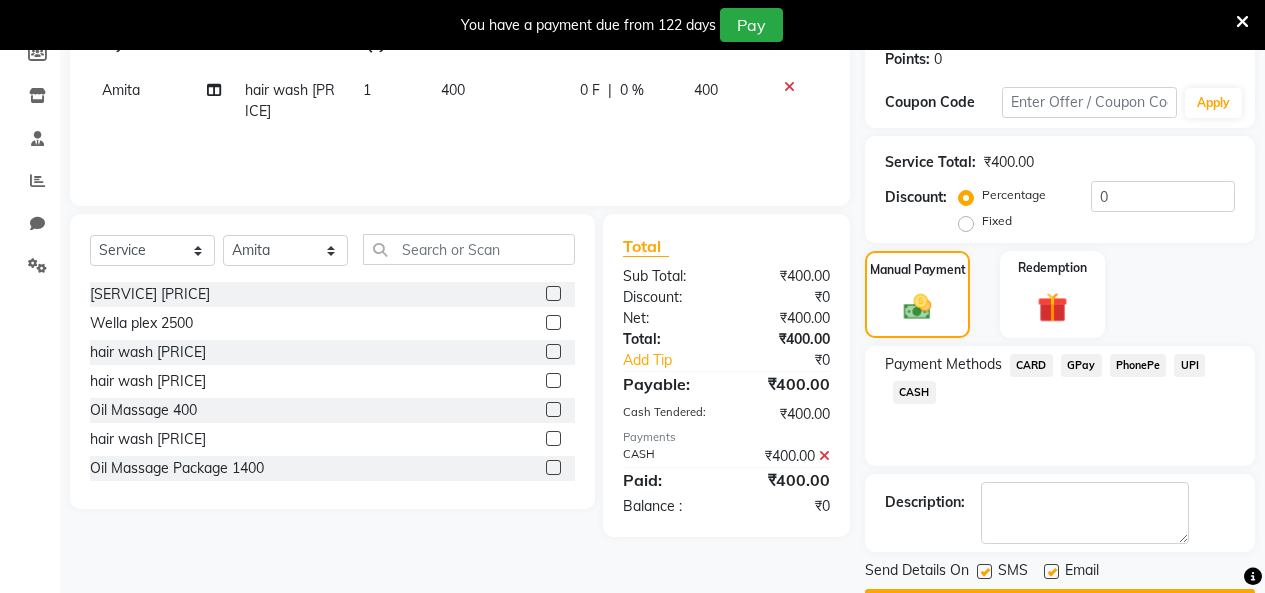 scroll, scrollTop: 369, scrollLeft: 0, axis: vertical 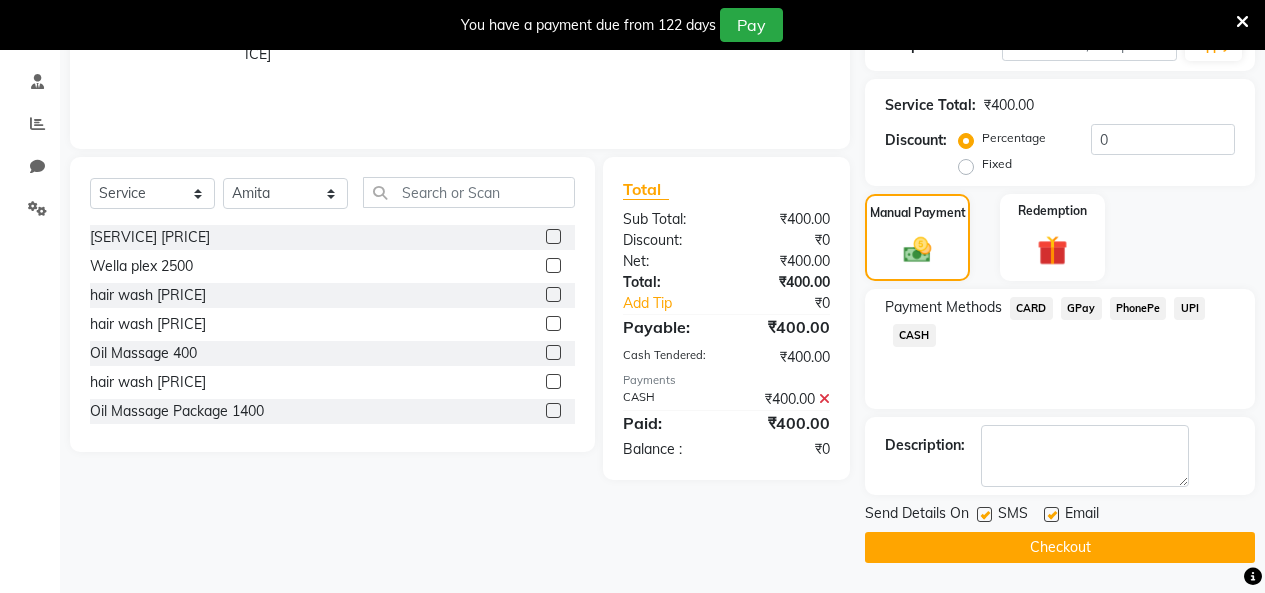 click on "Checkout" 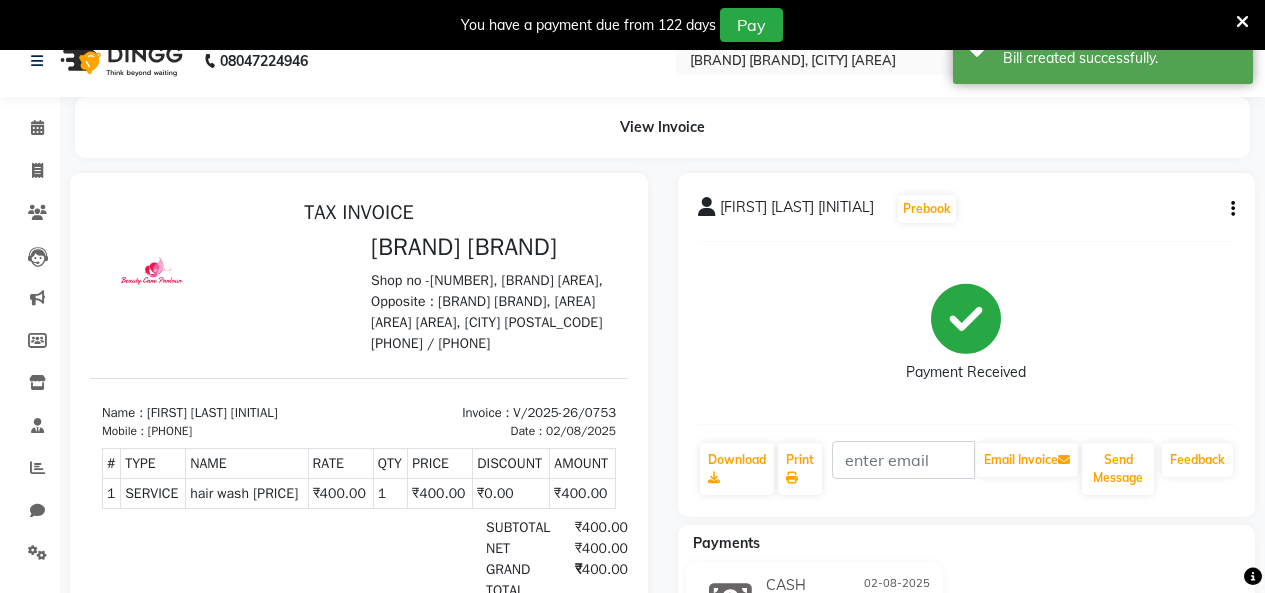 scroll, scrollTop: 0, scrollLeft: 0, axis: both 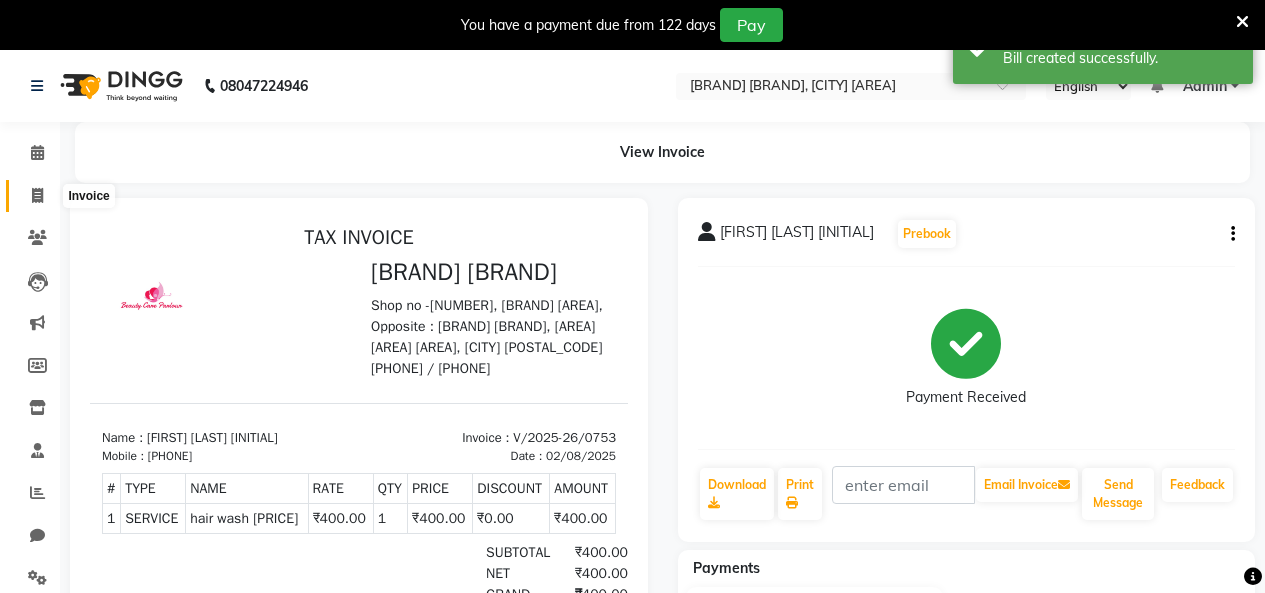 click 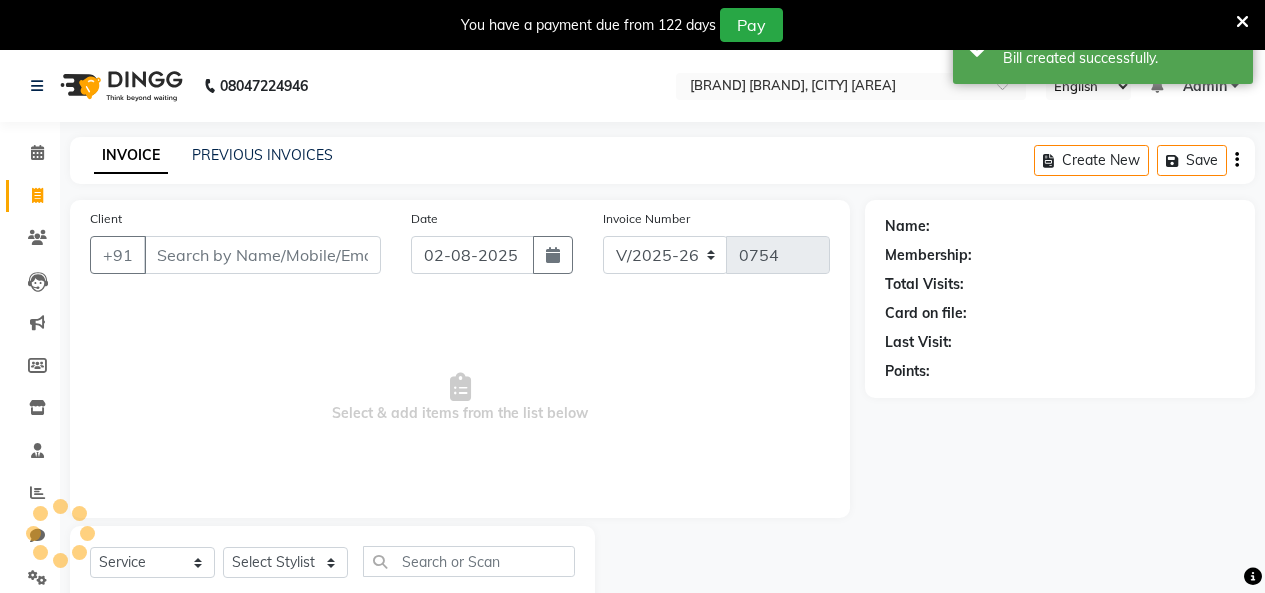 scroll, scrollTop: 58, scrollLeft: 0, axis: vertical 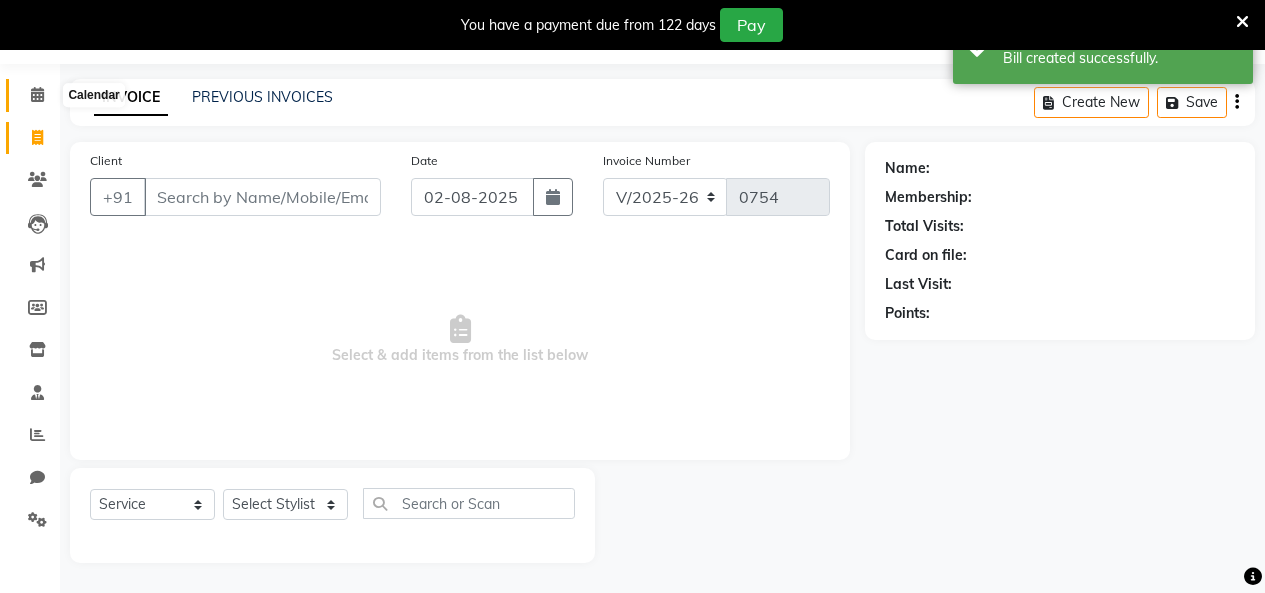 click 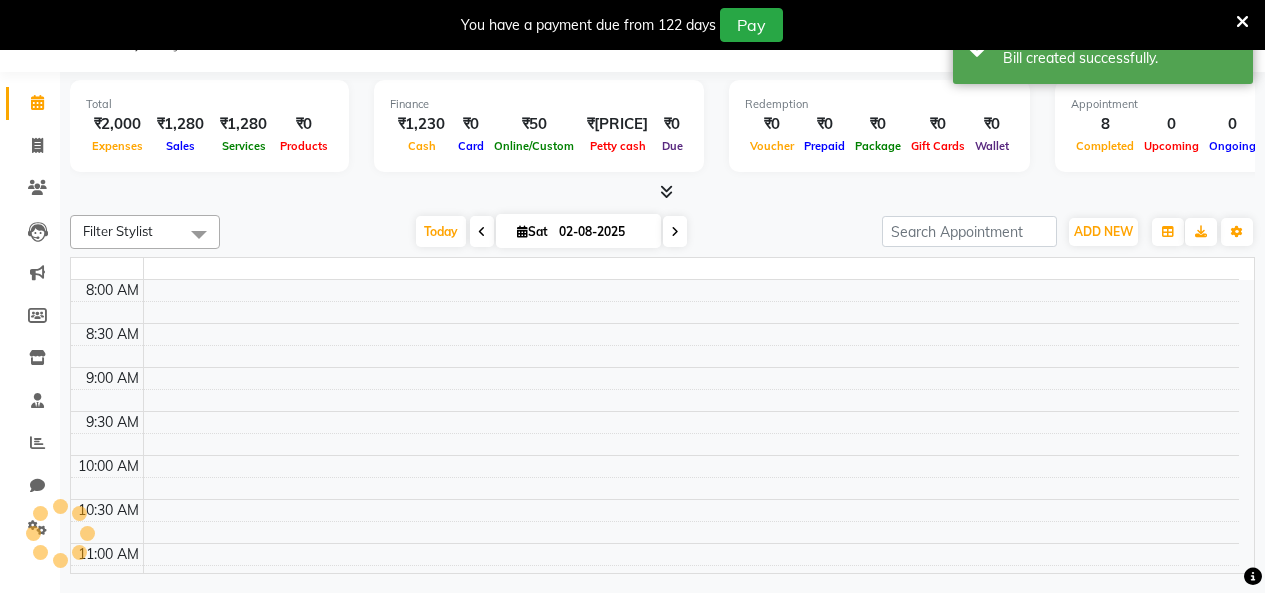 scroll, scrollTop: 50, scrollLeft: 0, axis: vertical 